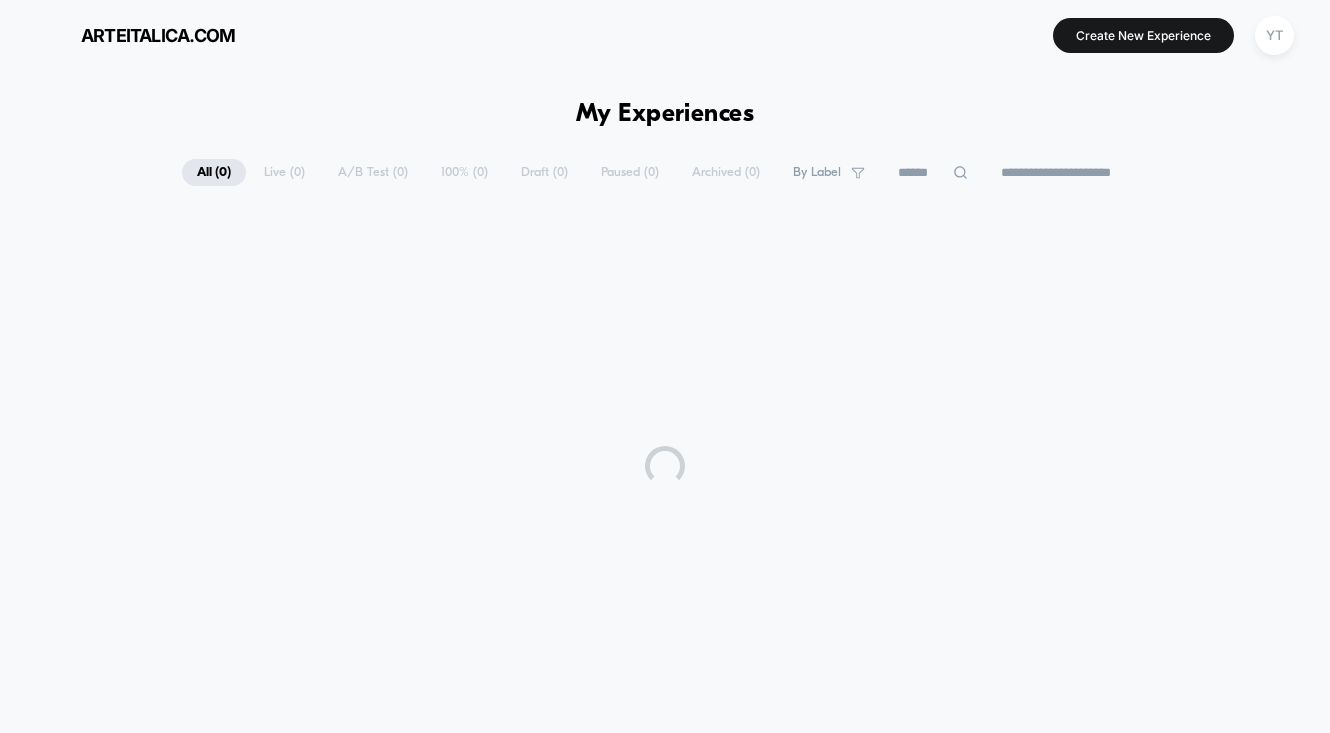 scroll, scrollTop: 0, scrollLeft: 0, axis: both 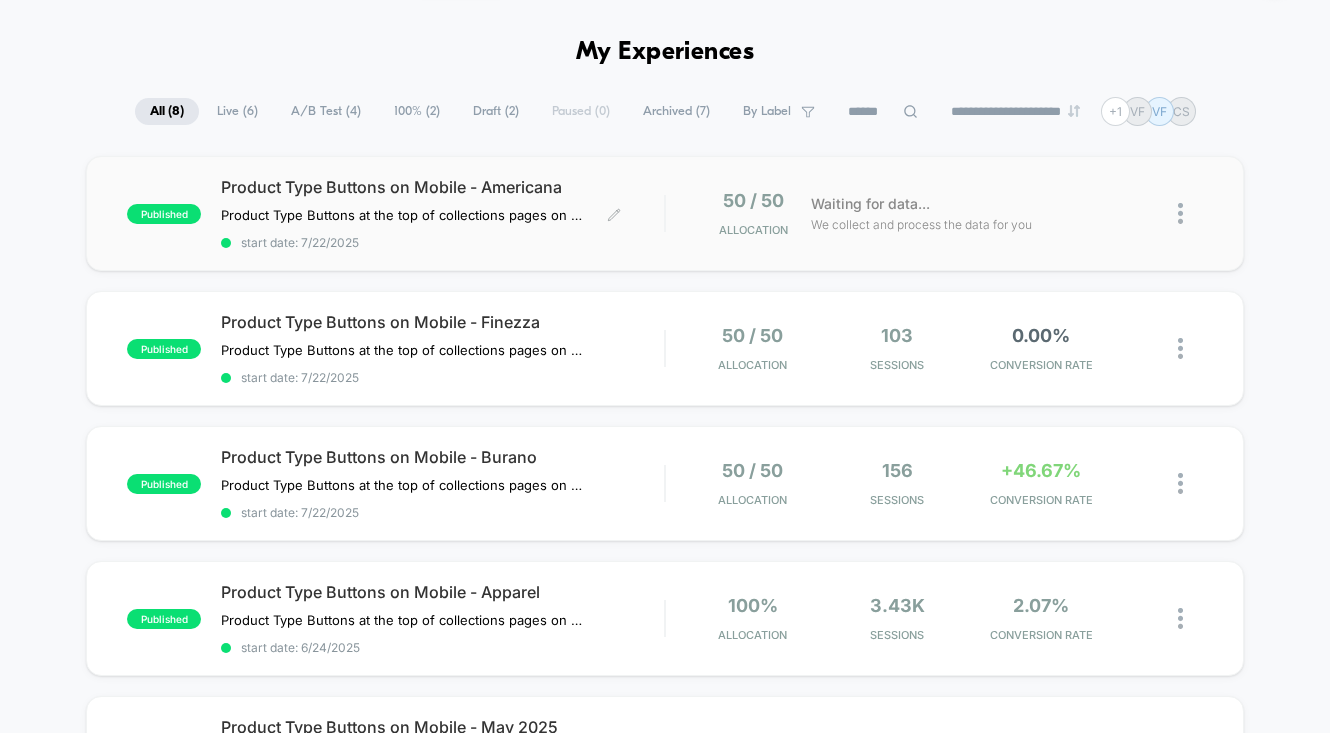 click on "Product Type Buttons on Mobile - Americana" at bounding box center (442, 187) 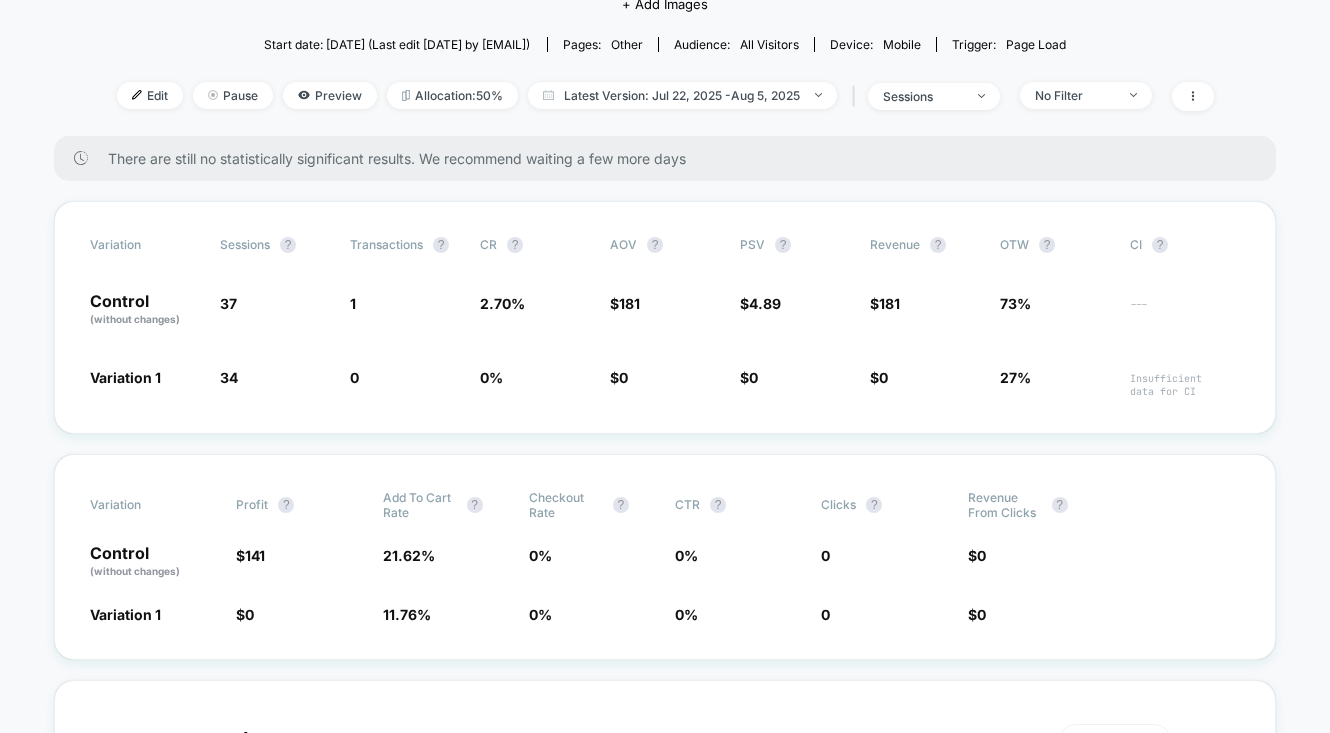 scroll, scrollTop: 242, scrollLeft: 0, axis: vertical 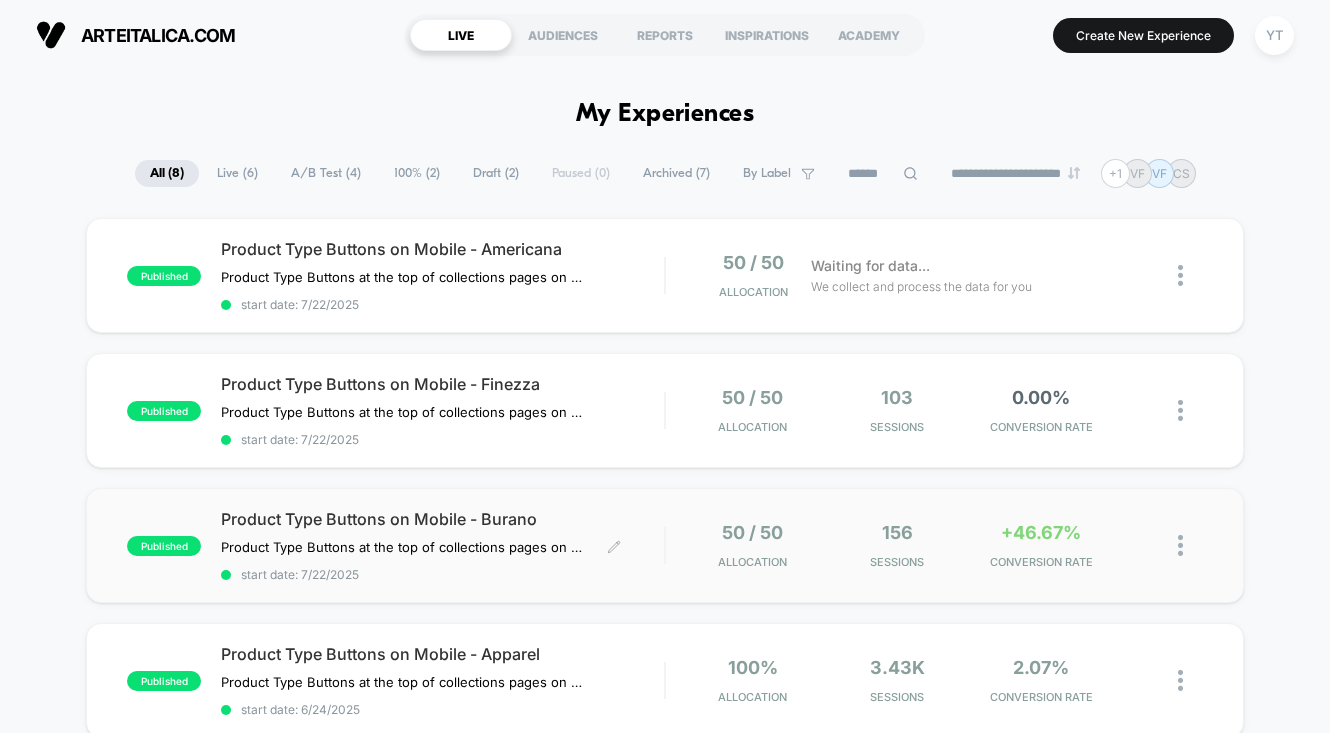 click on "Product Type Buttons on Mobile - Burano" at bounding box center [442, 519] 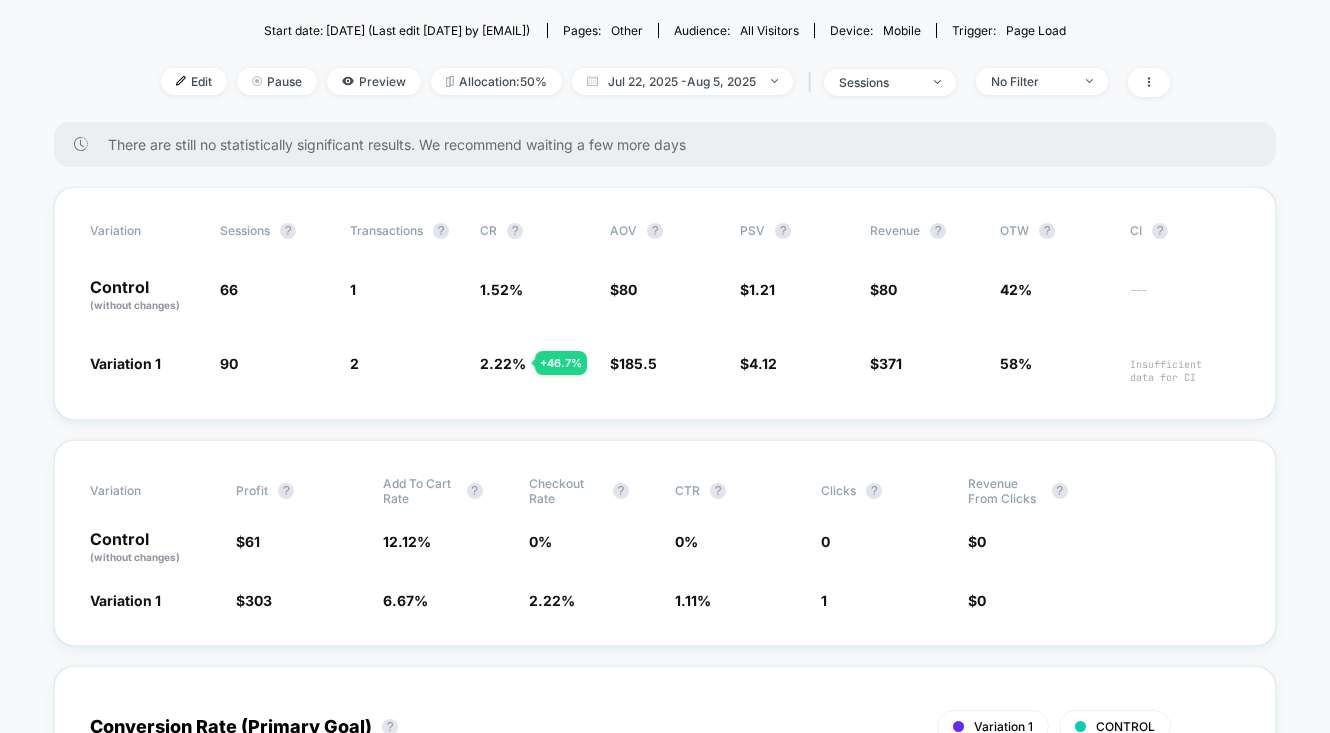 scroll, scrollTop: 252, scrollLeft: 0, axis: vertical 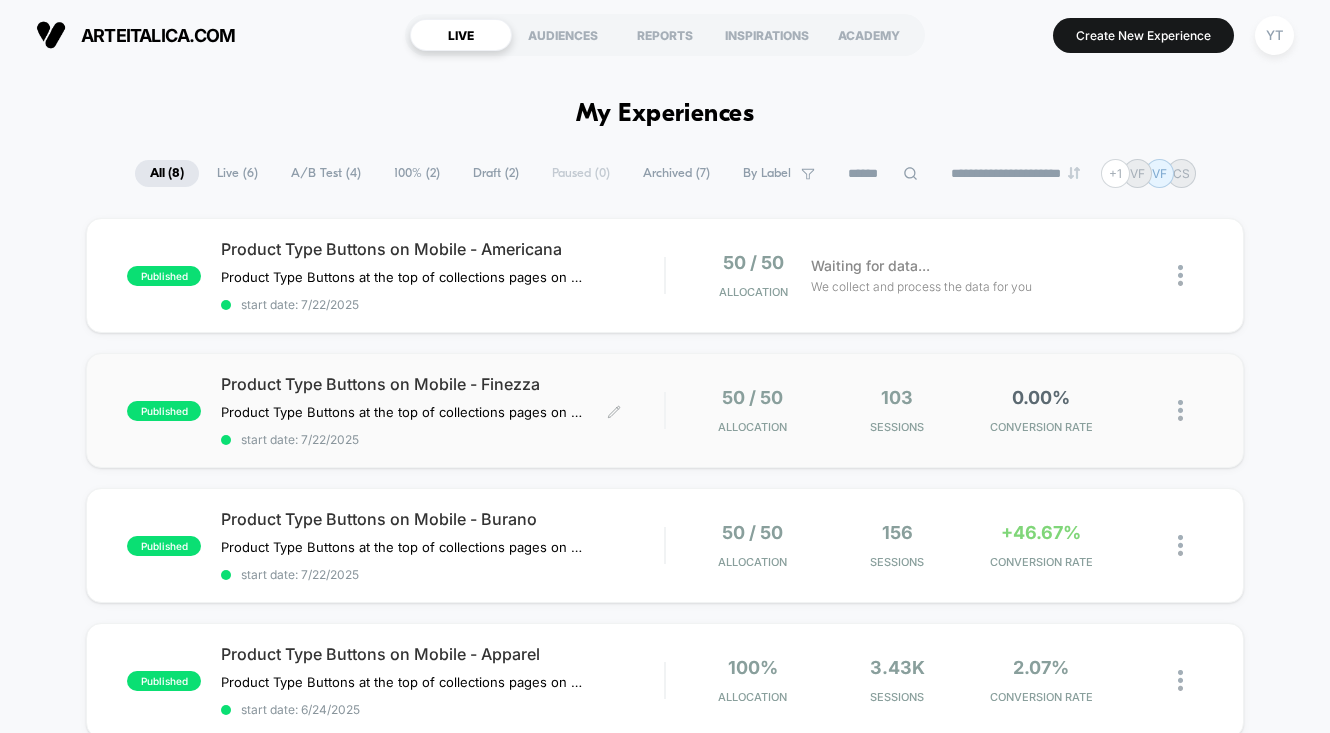 click on "Product Type Buttons on Mobile - Finezza" at bounding box center (442, 384) 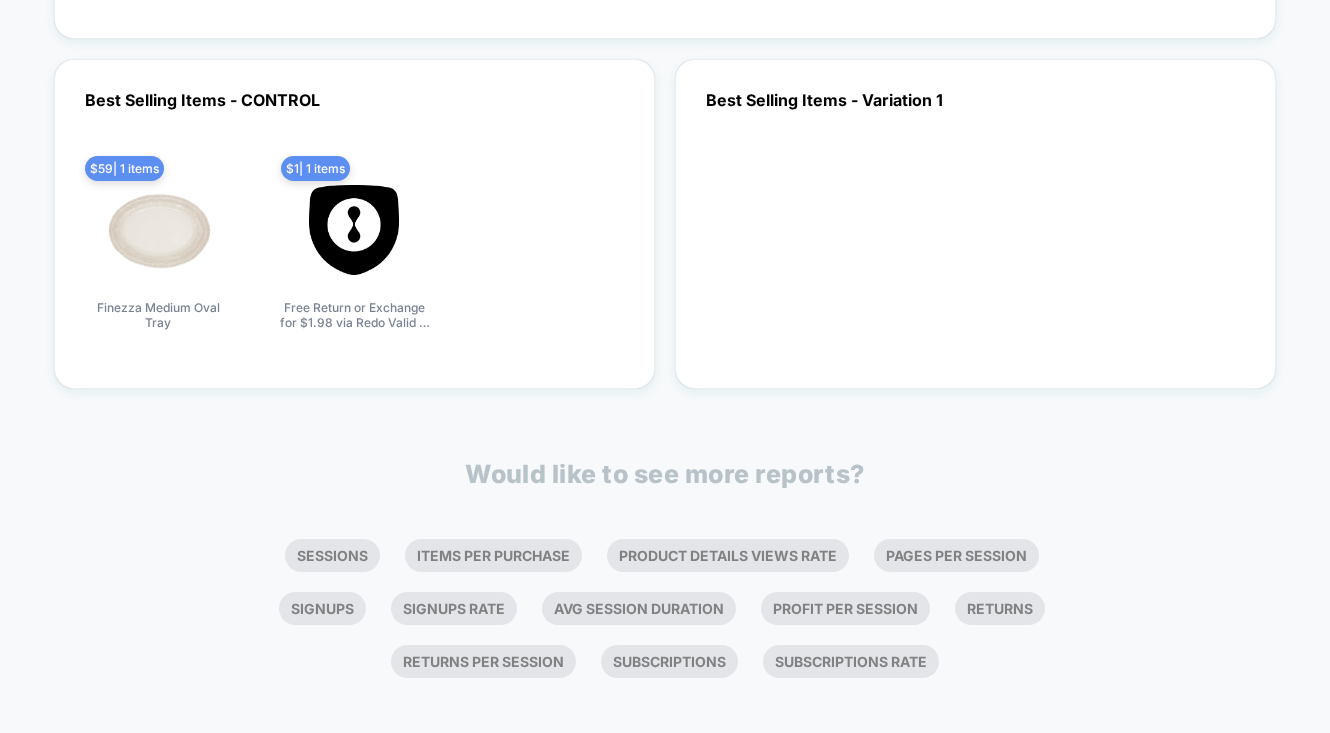 scroll, scrollTop: 6125, scrollLeft: 0, axis: vertical 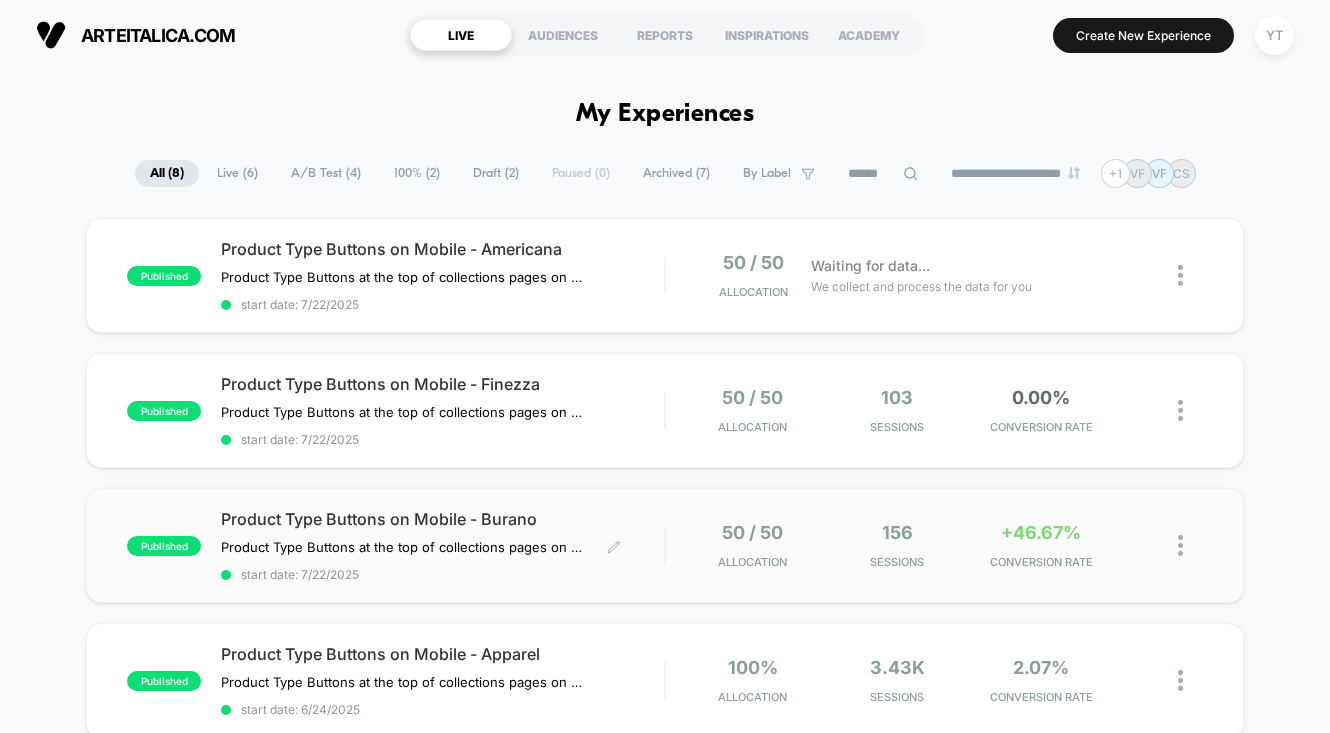 click on "Product Type Buttons on Mobile - Burano" at bounding box center [442, 519] 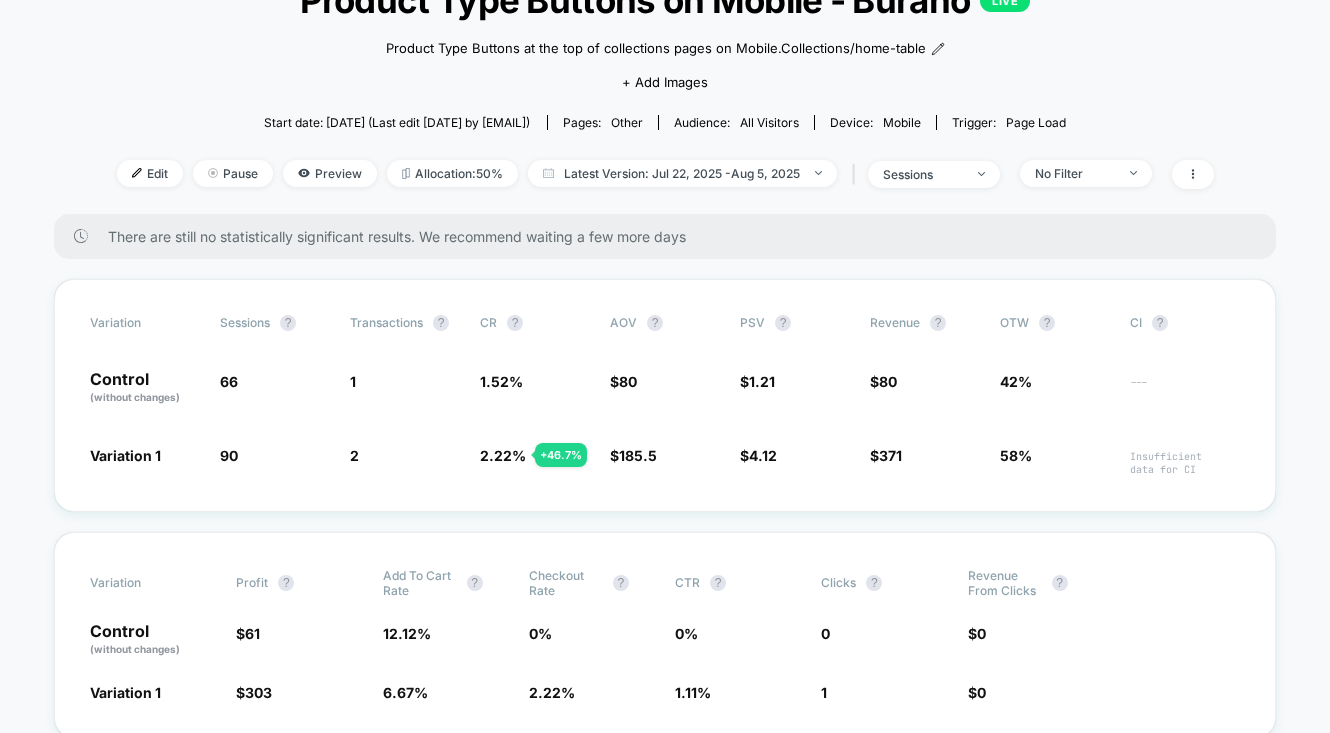 scroll, scrollTop: 78, scrollLeft: 0, axis: vertical 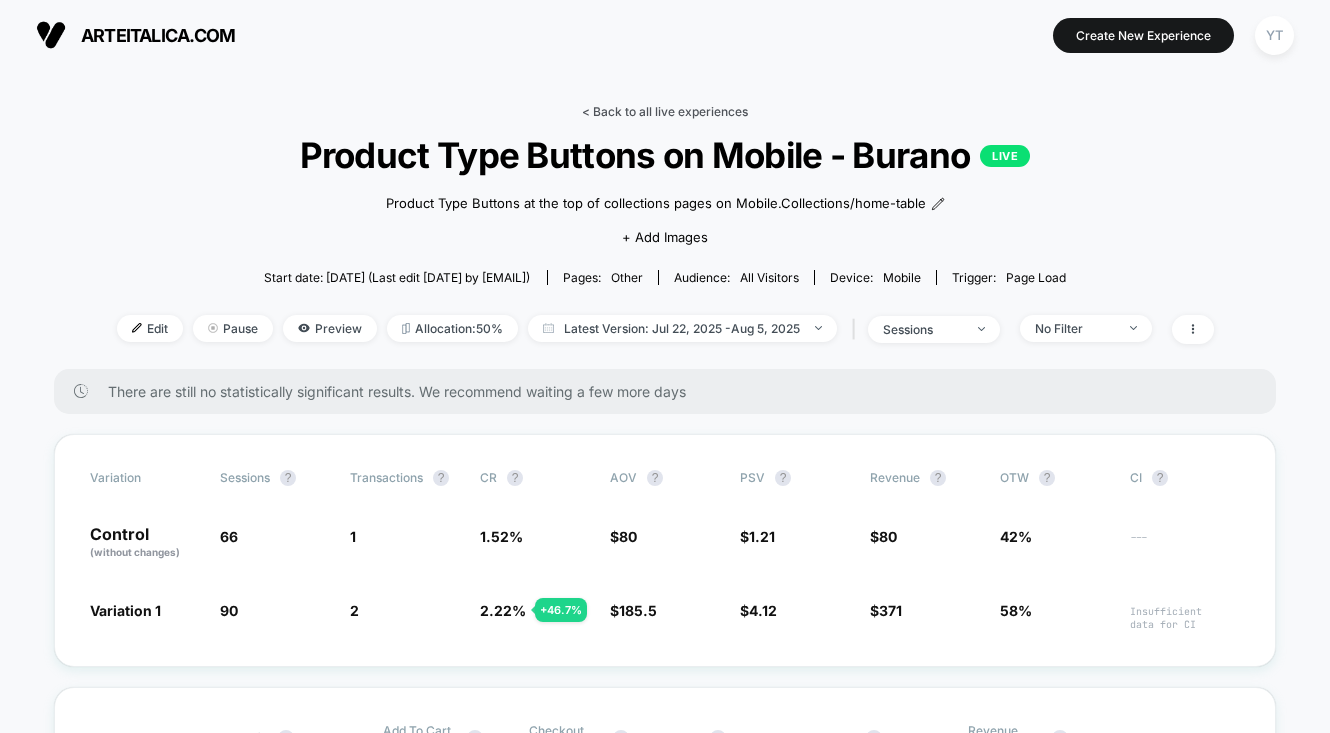 click on "< Back to all live experiences" at bounding box center (665, 111) 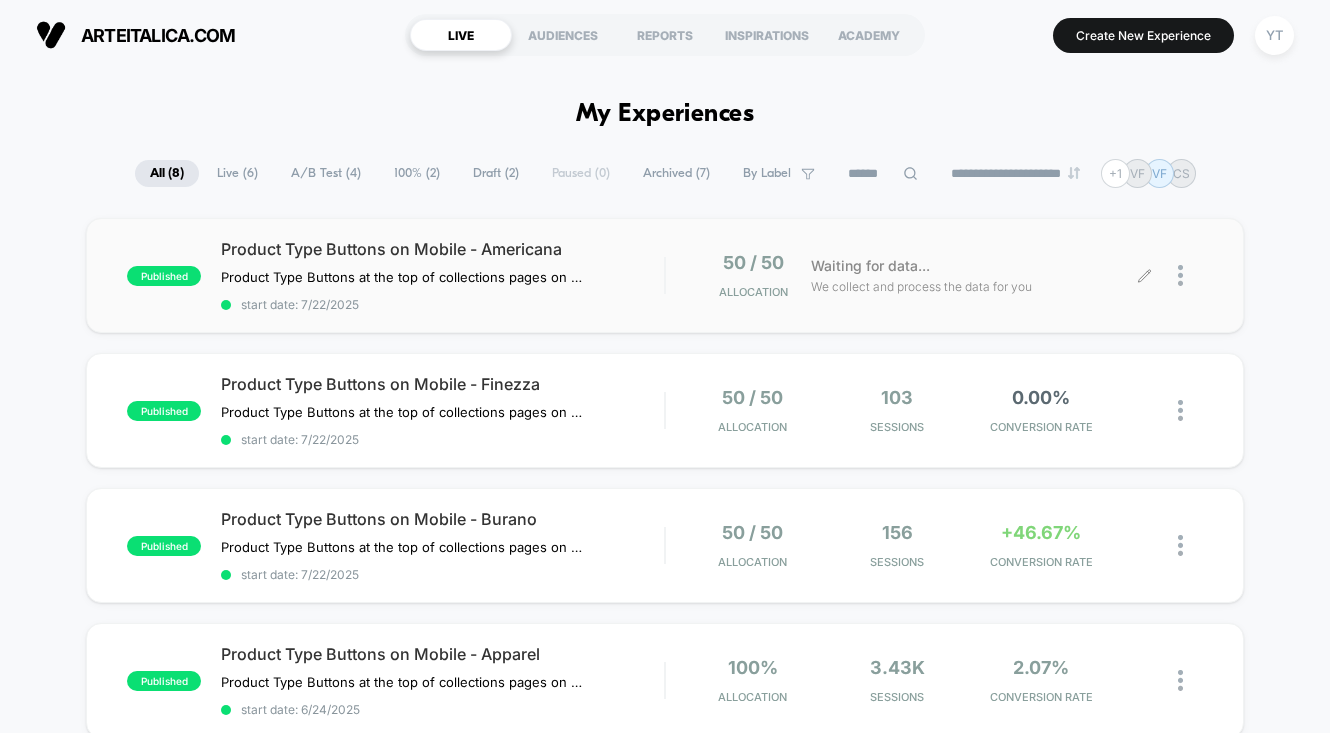click at bounding box center (1190, 275) 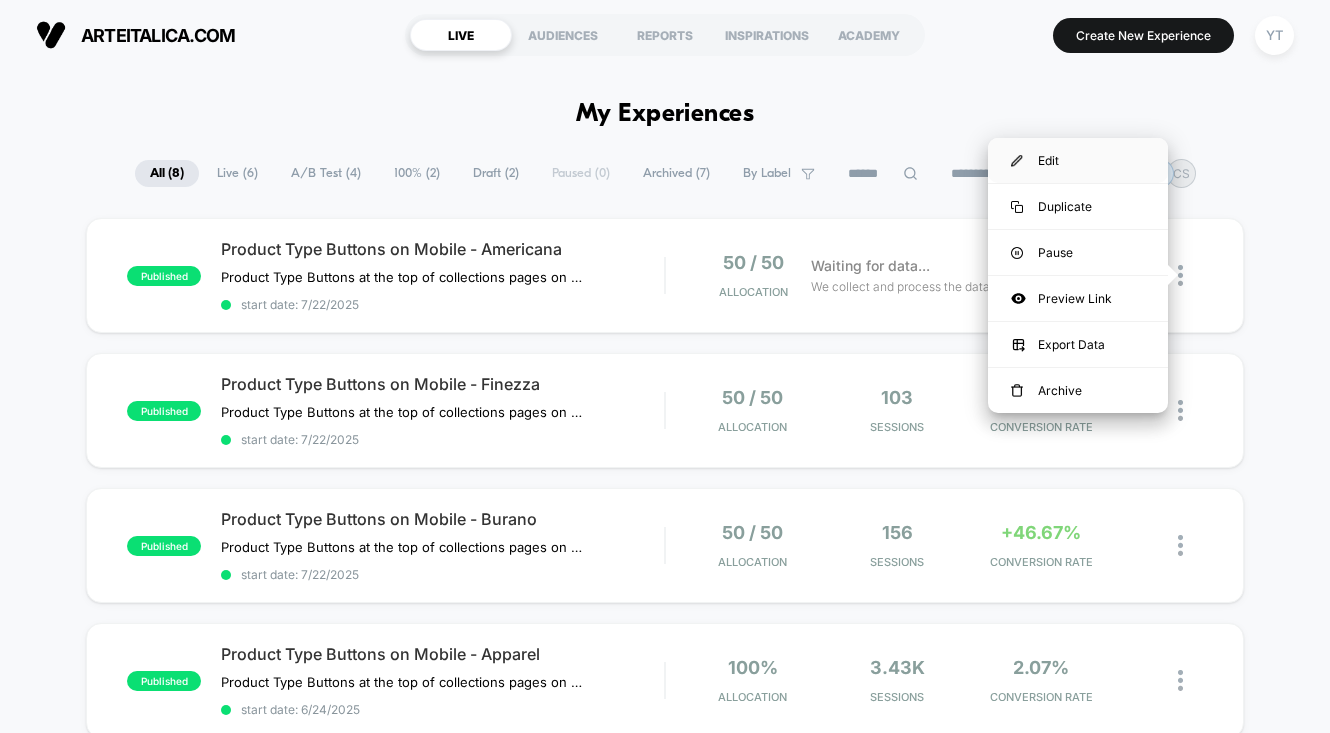click on "Edit" at bounding box center [1078, 160] 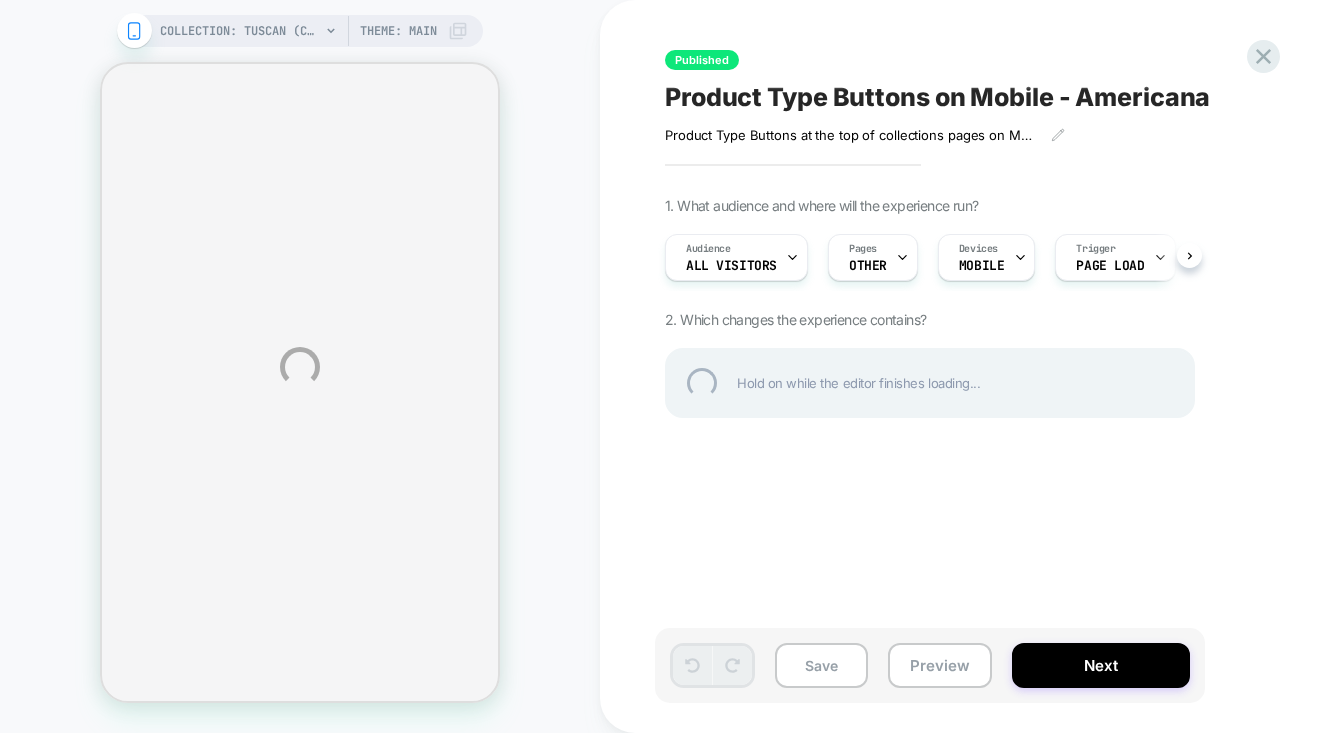 click on "Product Type Buttons on Mobile - Americana" at bounding box center [1030, 97] 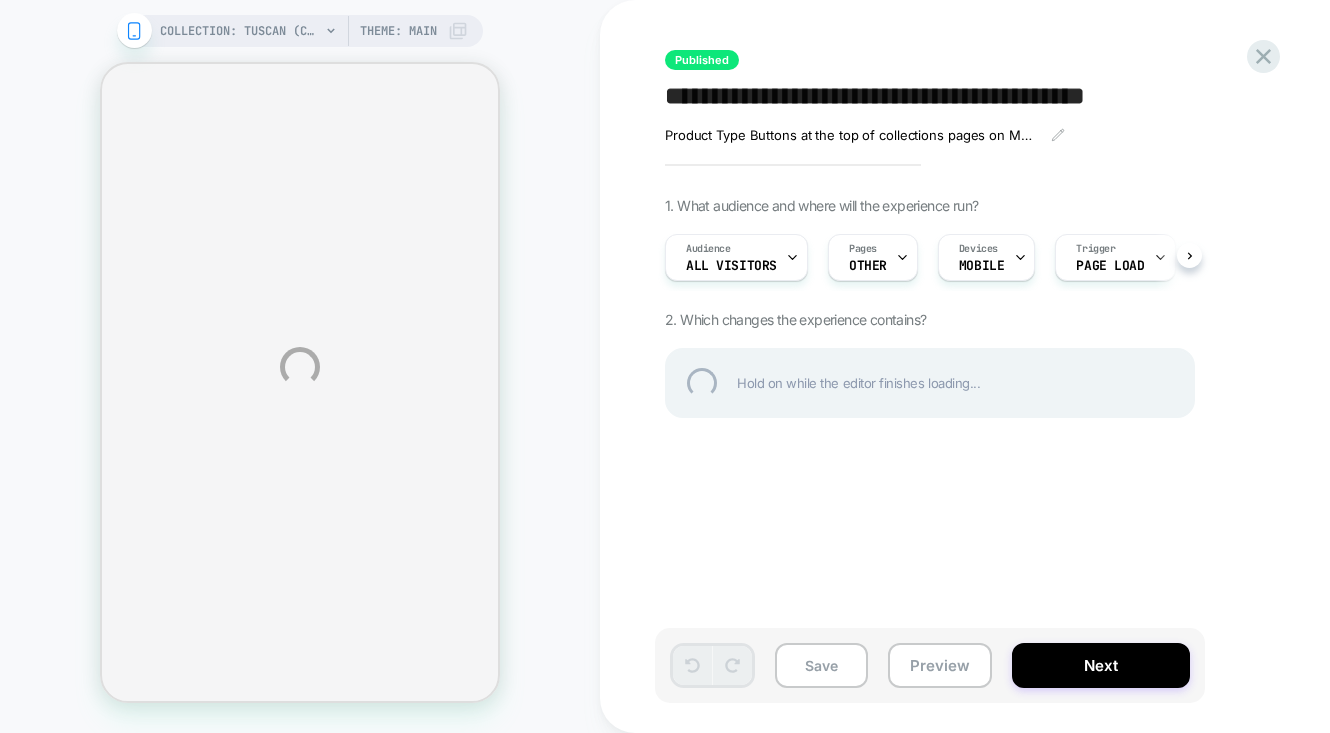click on "**********" at bounding box center (997, 97) 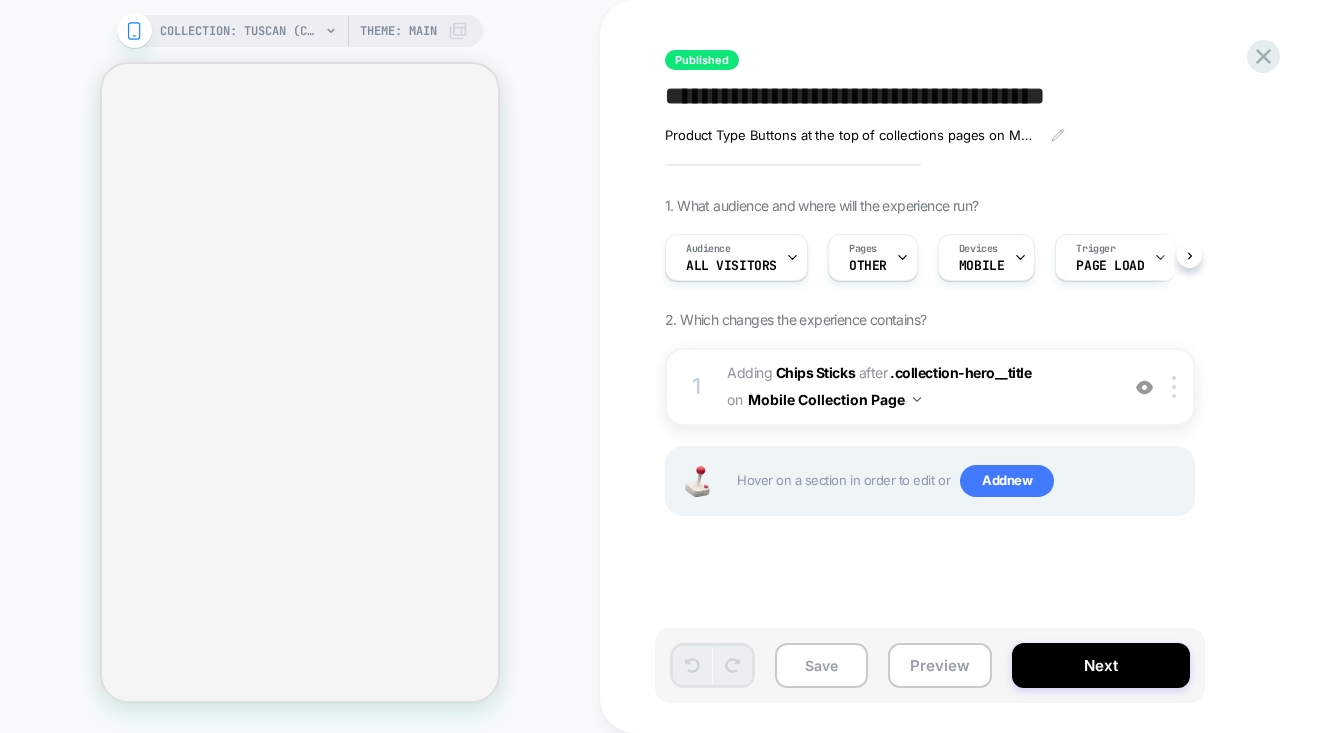 scroll, scrollTop: 0, scrollLeft: 1, axis: horizontal 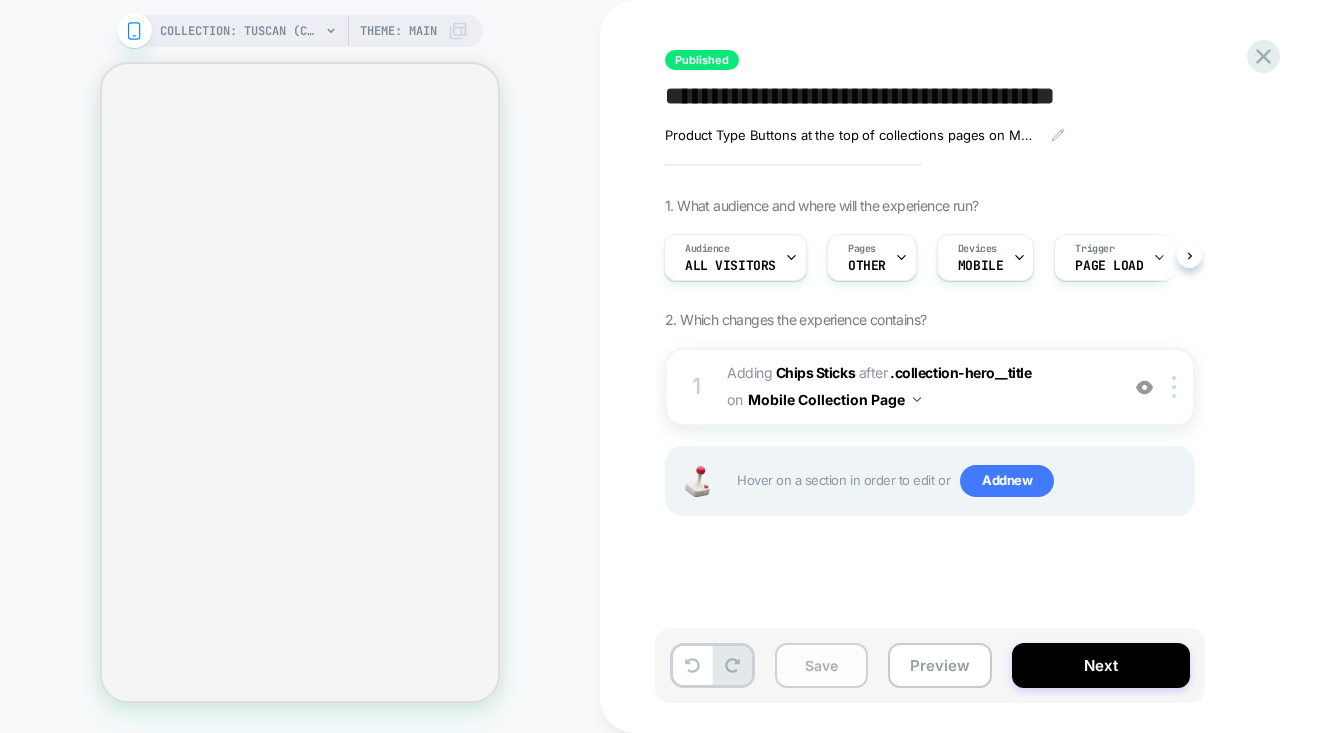 type on "**********" 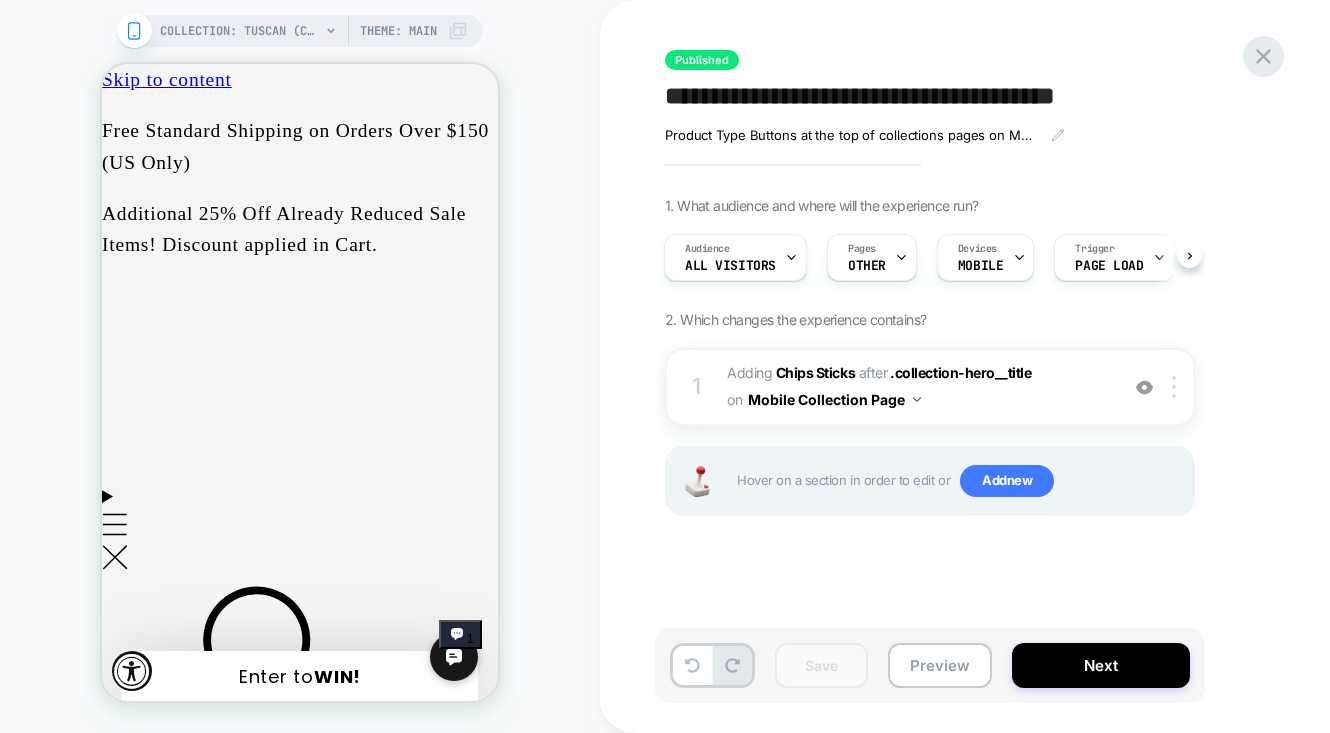 scroll, scrollTop: 0, scrollLeft: 0, axis: both 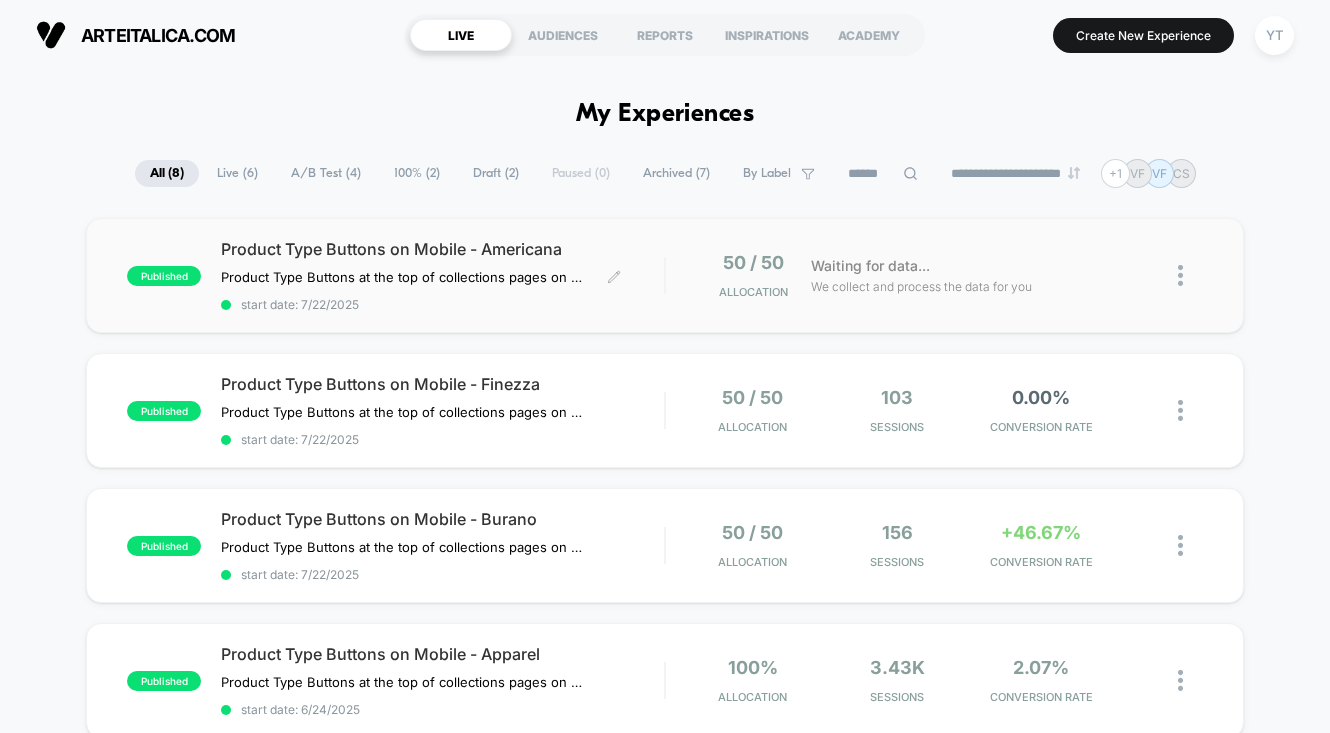 click on "Product Type Buttons on Mobile - Americana" at bounding box center (442, 249) 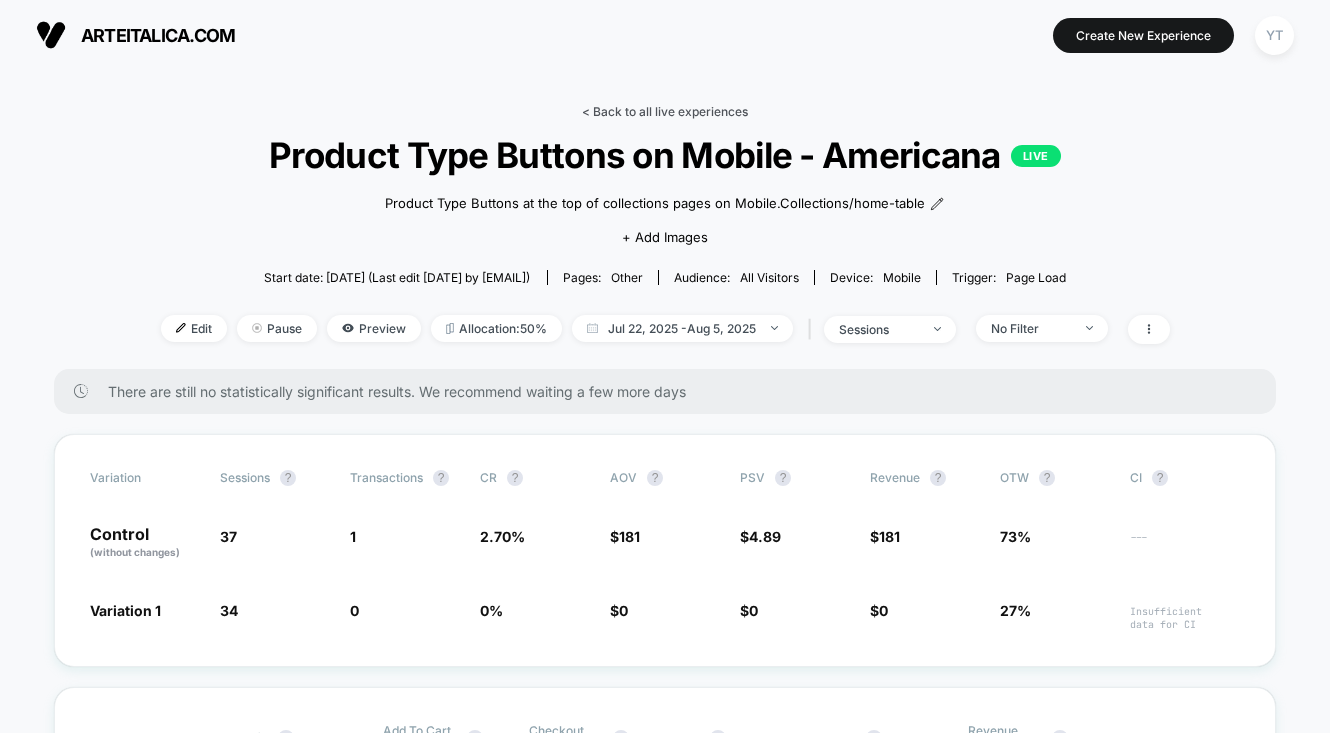 click on "< Back to all live experiences" at bounding box center [665, 111] 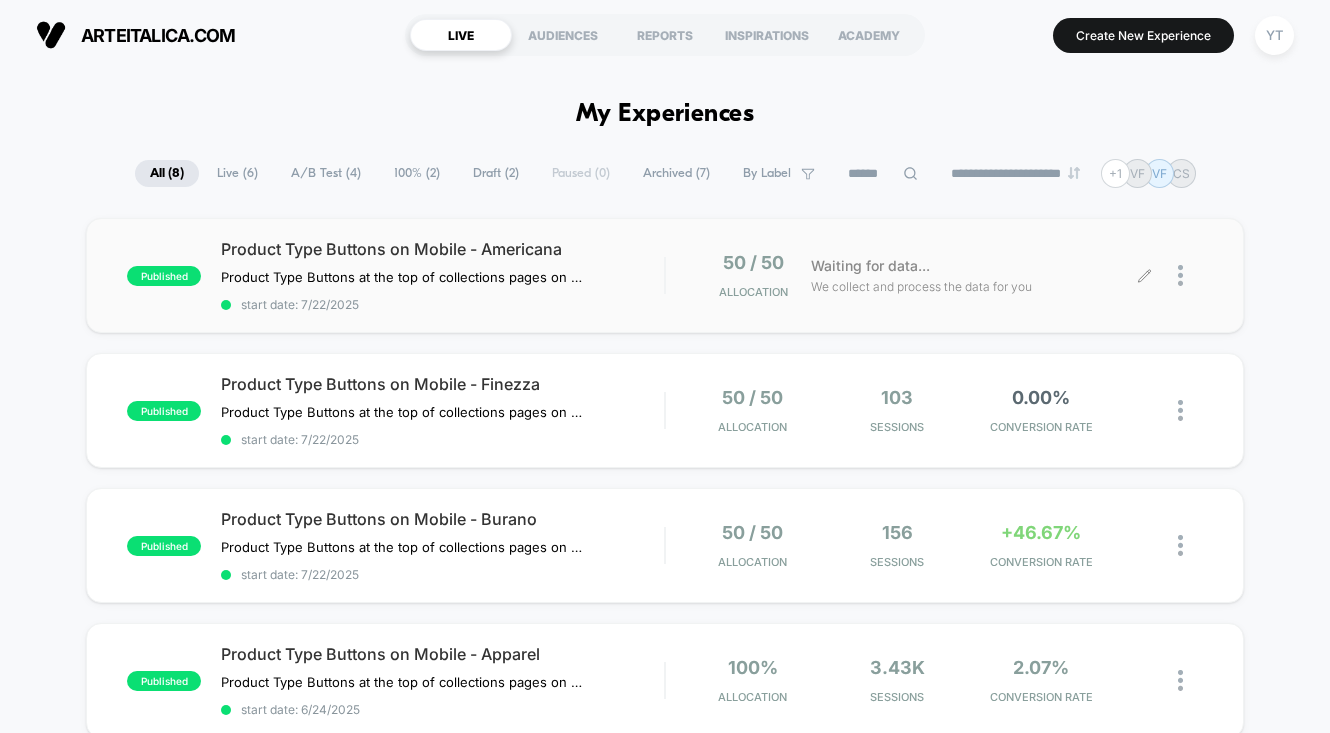 click at bounding box center [1173, 275] 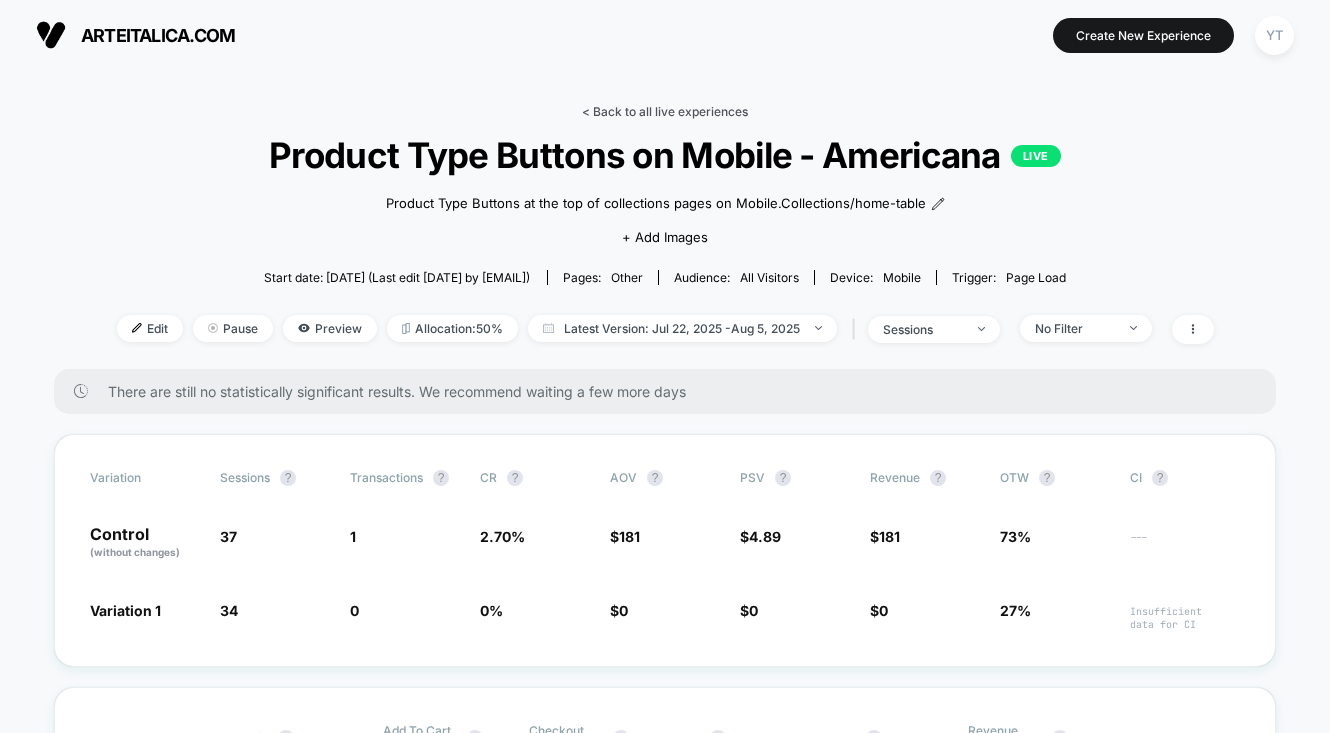click on "< Back to all live experiences" at bounding box center (665, 111) 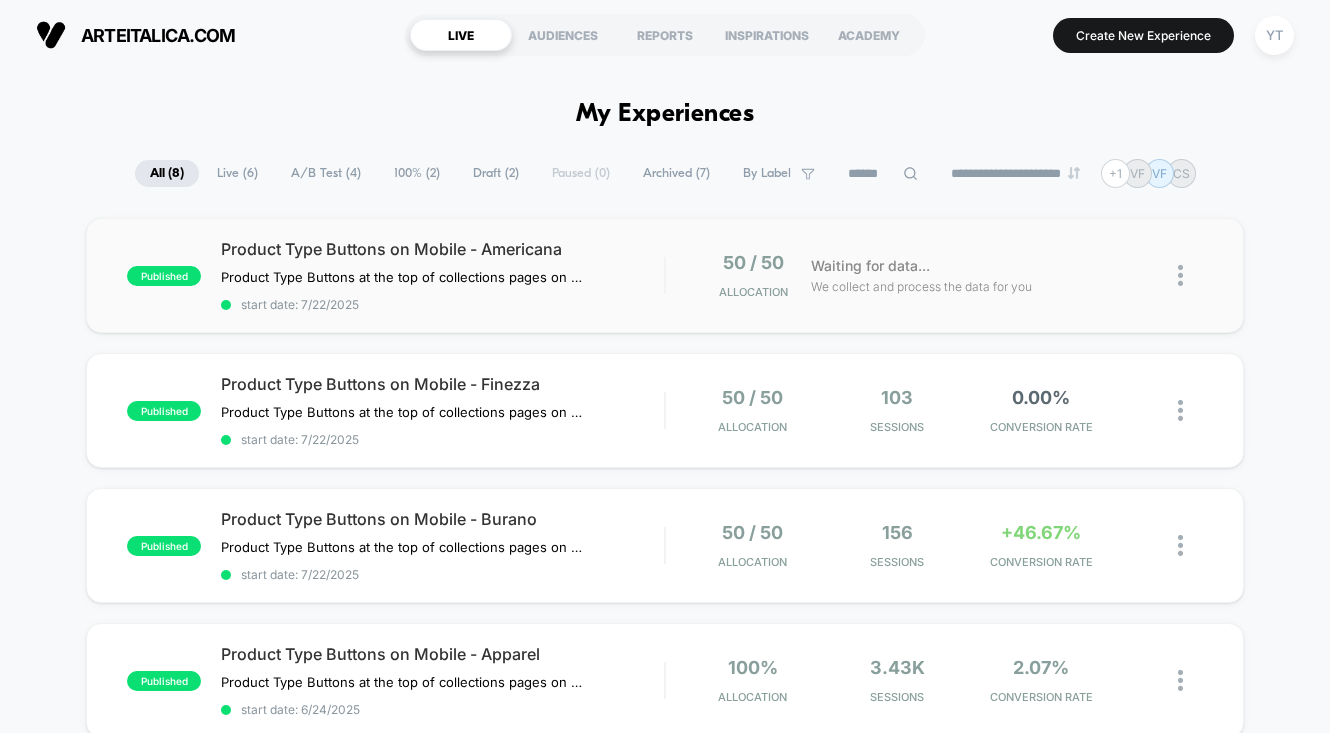 click at bounding box center [1180, 275] 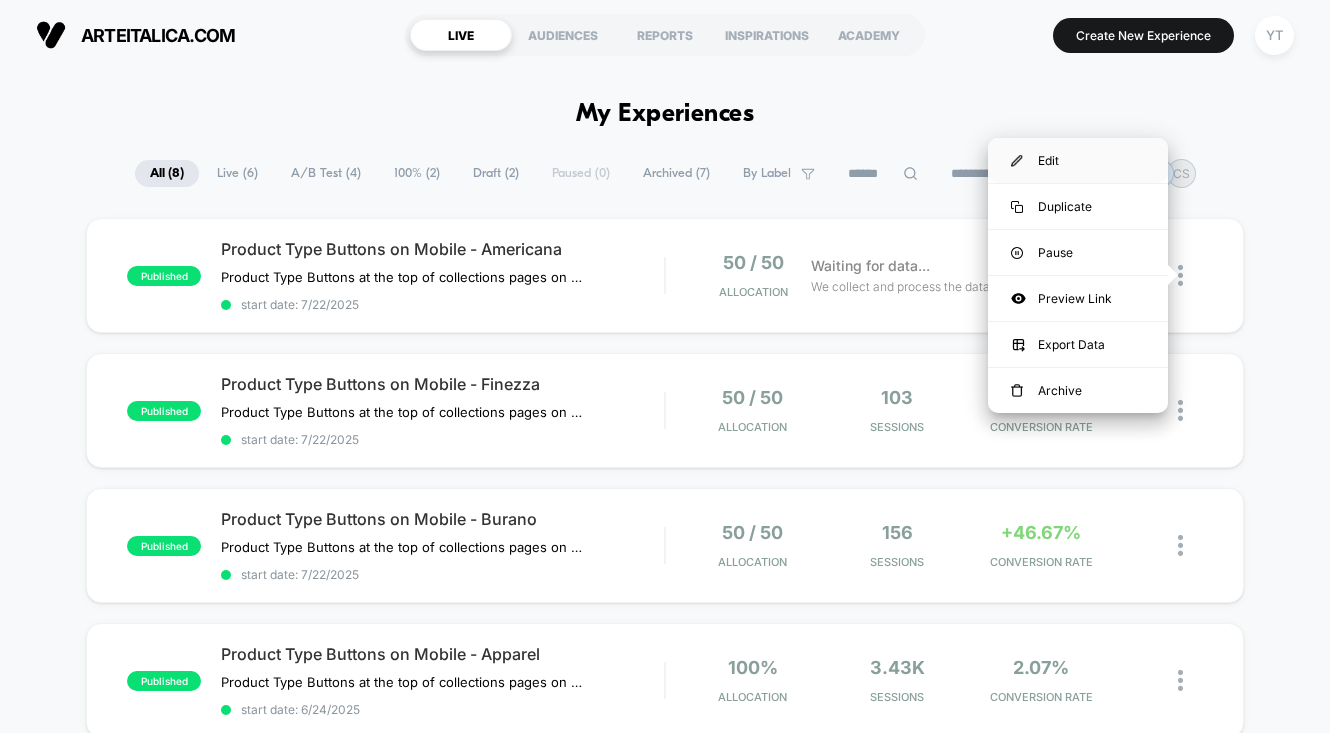click on "Edit" at bounding box center [1078, 160] 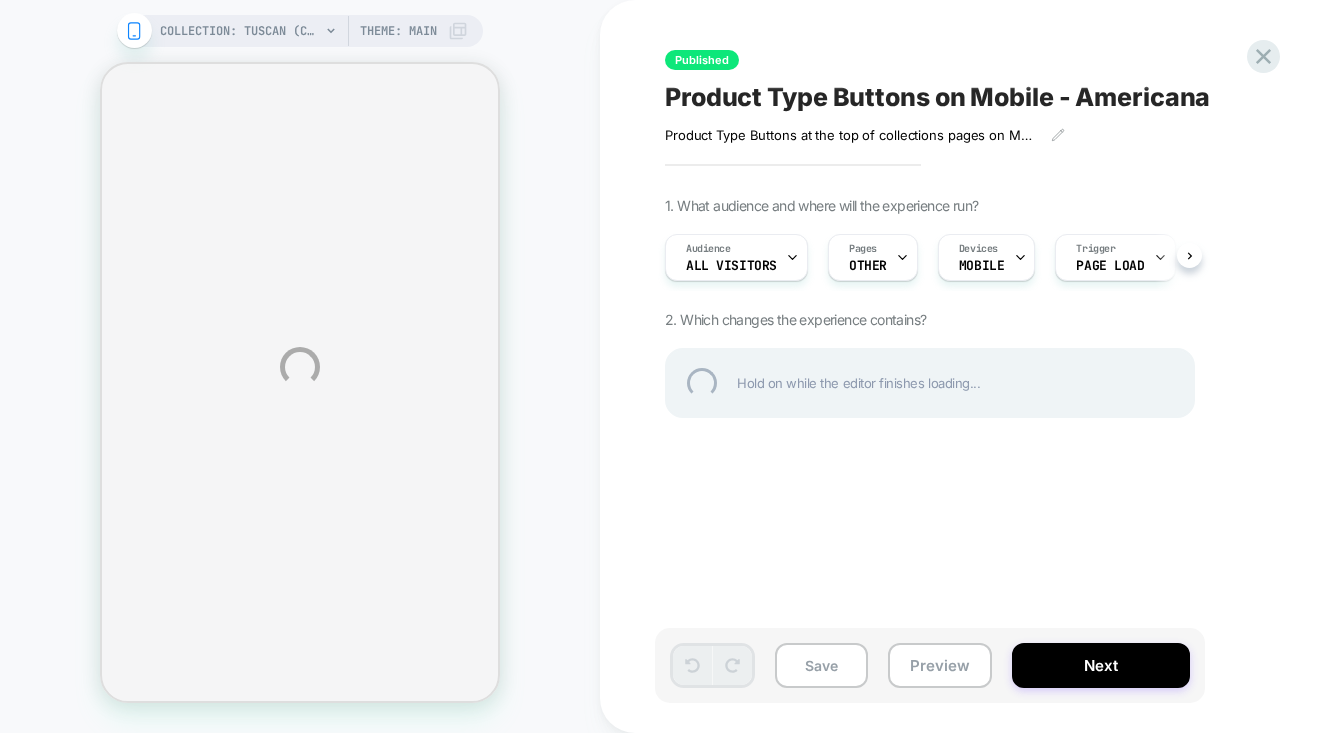 click on "Product Type Buttons on Mobile - Americana" at bounding box center (1030, 97) 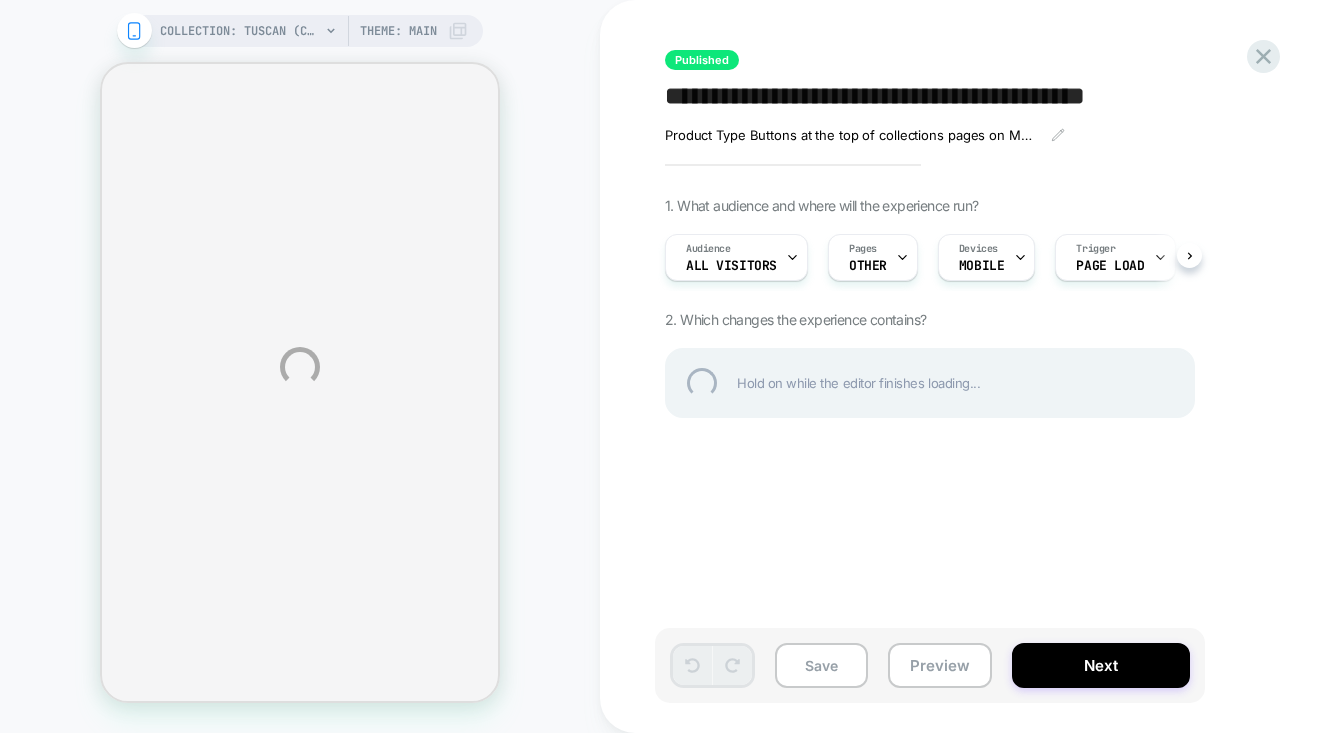 click on "**********" at bounding box center (997, 97) 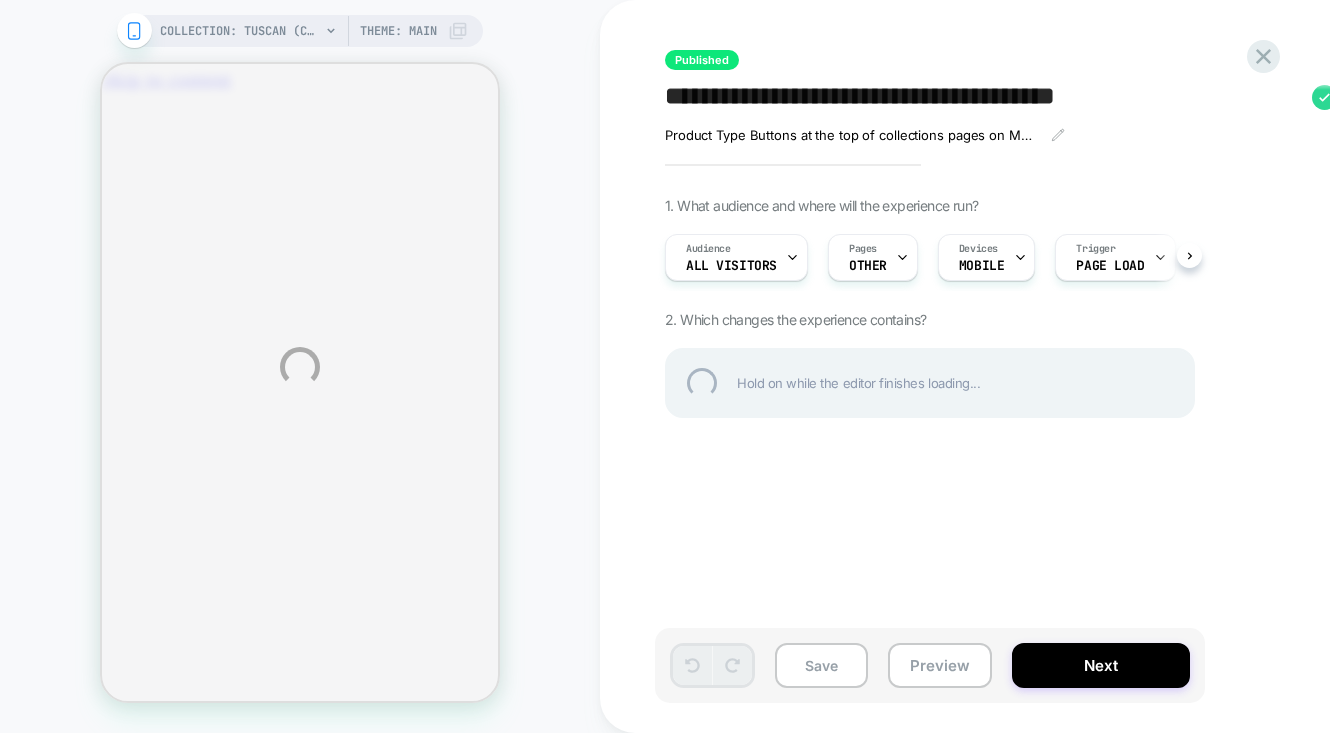 type on "**********" 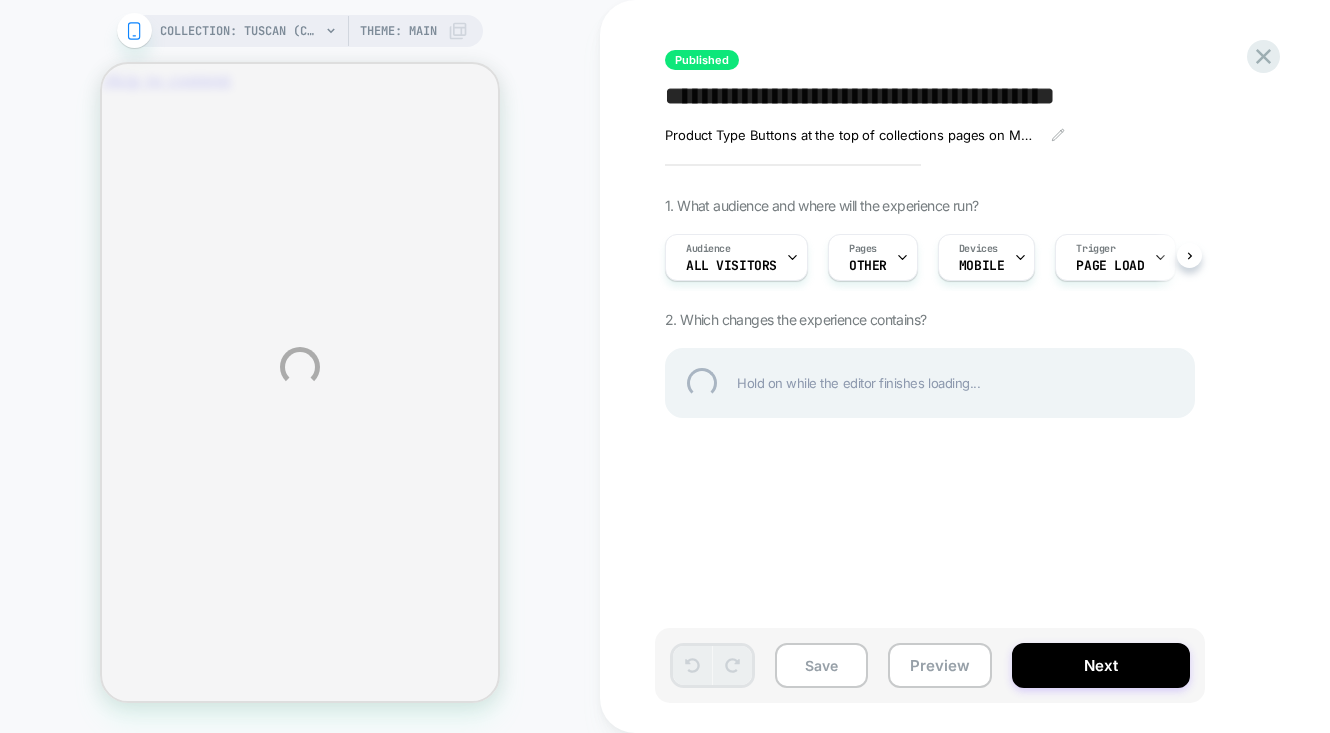 scroll, scrollTop: 0, scrollLeft: 0, axis: both 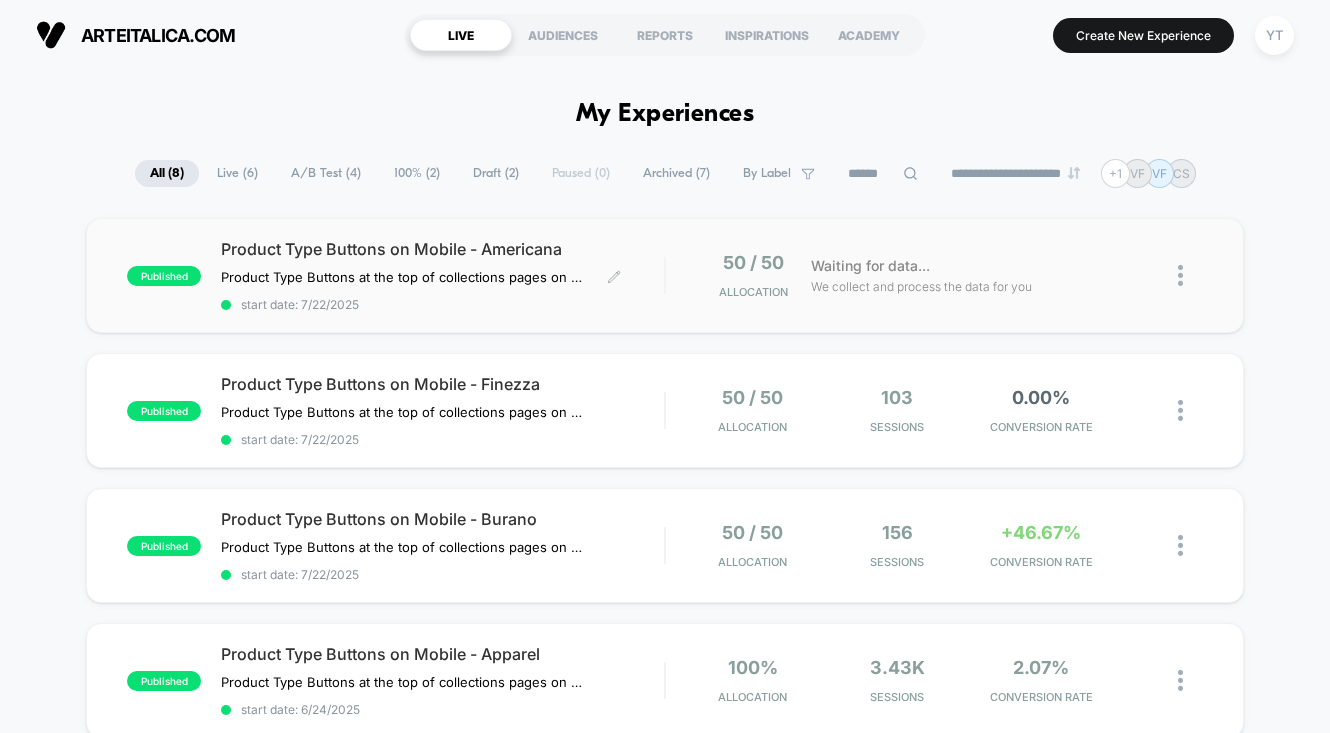 click on "Product Type Buttons on Mobile - Americana" at bounding box center [442, 249] 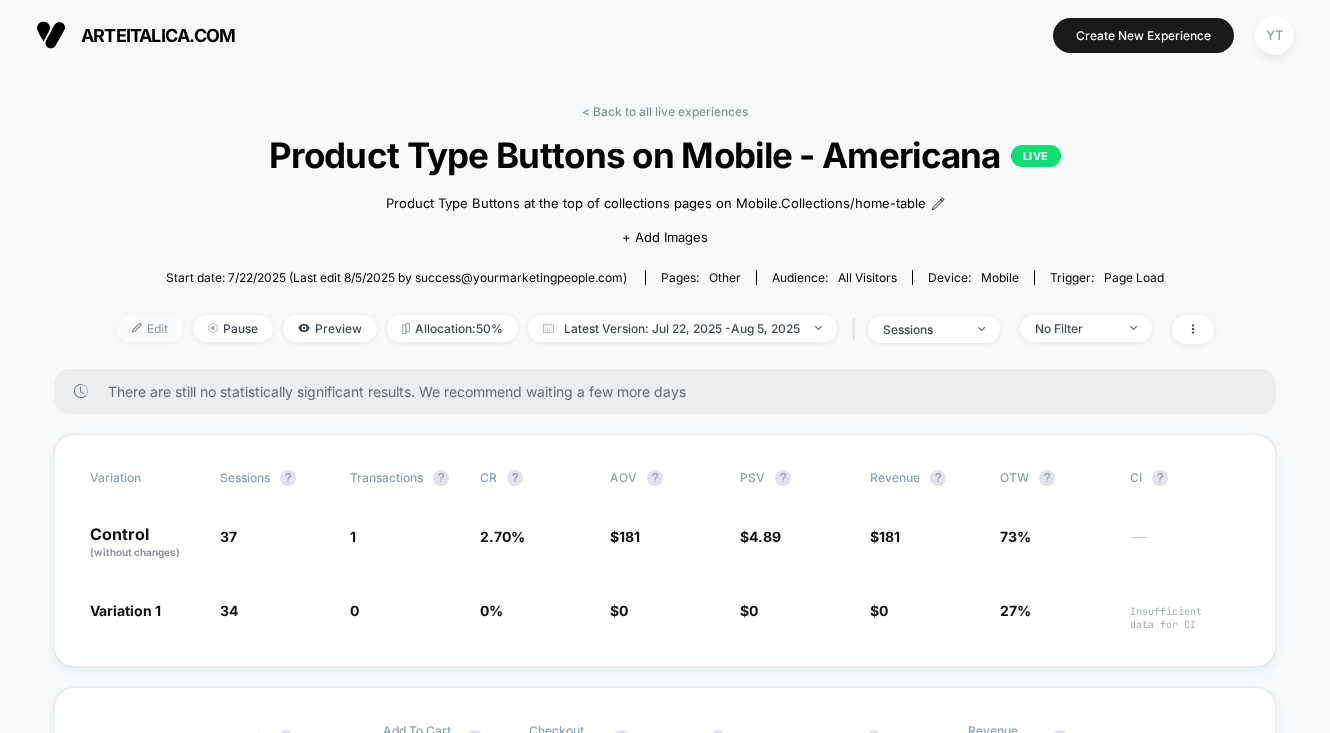 click on "Edit" at bounding box center [150, 328] 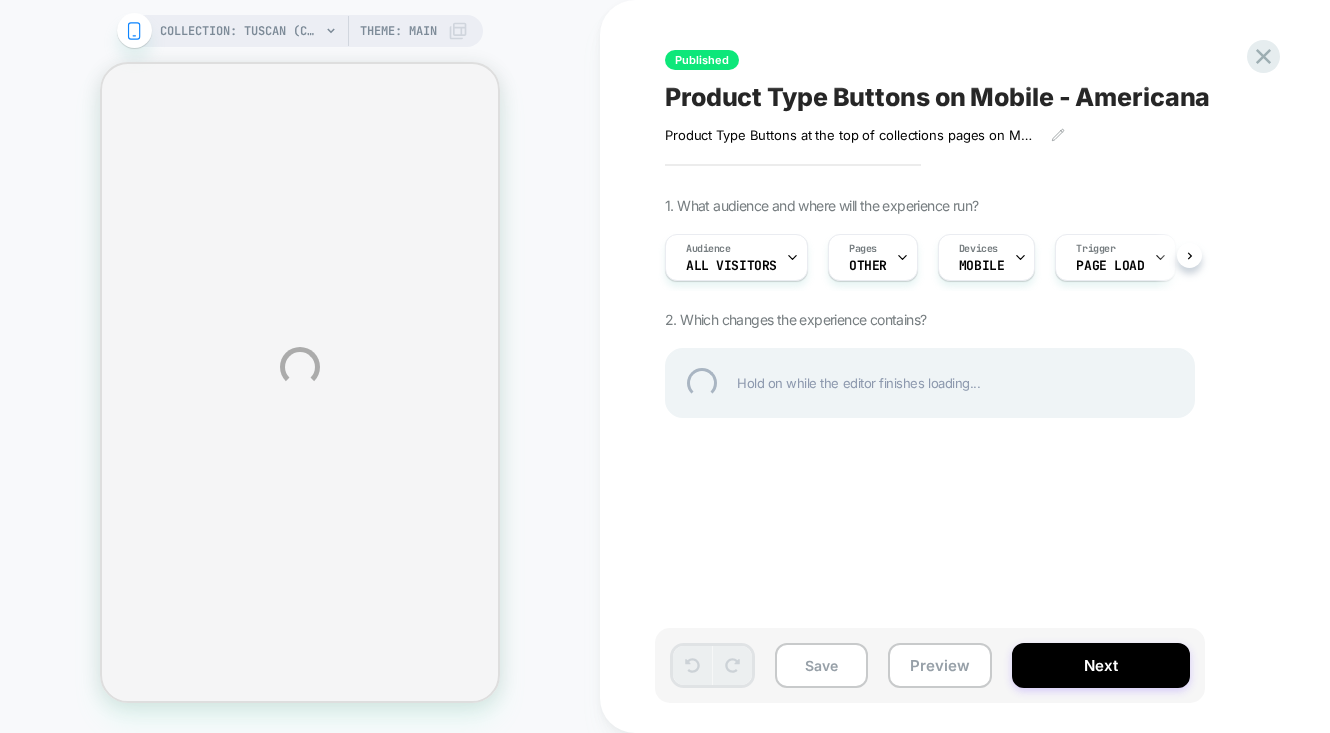 click on "COLLECTION: Tuscan (Category) COLLECTION: Tuscan (Category) Theme: MAIN Published Product Type Buttons on Mobile - Americana Product Type Buttons at the top of collections pages on Mobile. Collections/home-table Click to edit experience details Product Type Buttons at the top of collections pages on Mobile.Collections/home-table 1. What audience and where will the experience run? Audience All Visitors Pages OTHER Devices MOBILE Trigger Page Load 2. Which changes the experience contains? Hold on while the editor finishes loading... Save Preview Next" at bounding box center [665, 366] 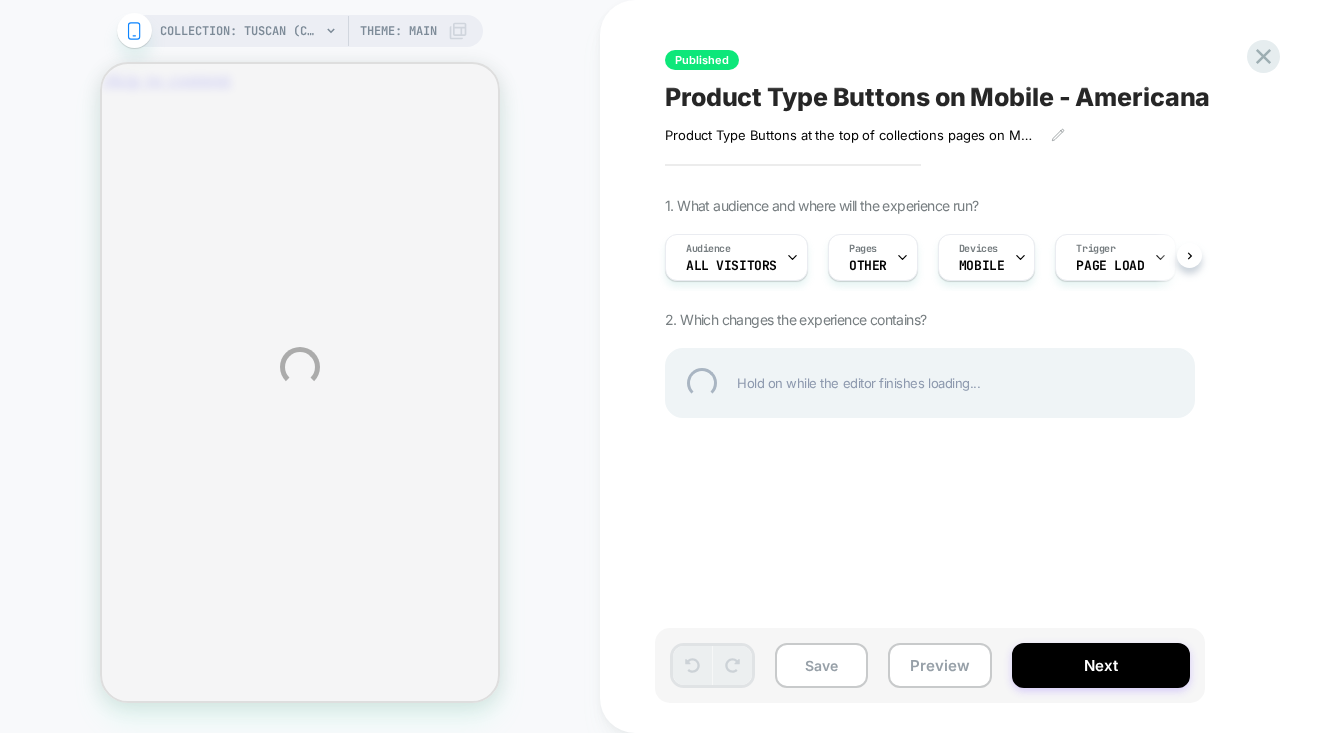 scroll, scrollTop: 0, scrollLeft: 0, axis: both 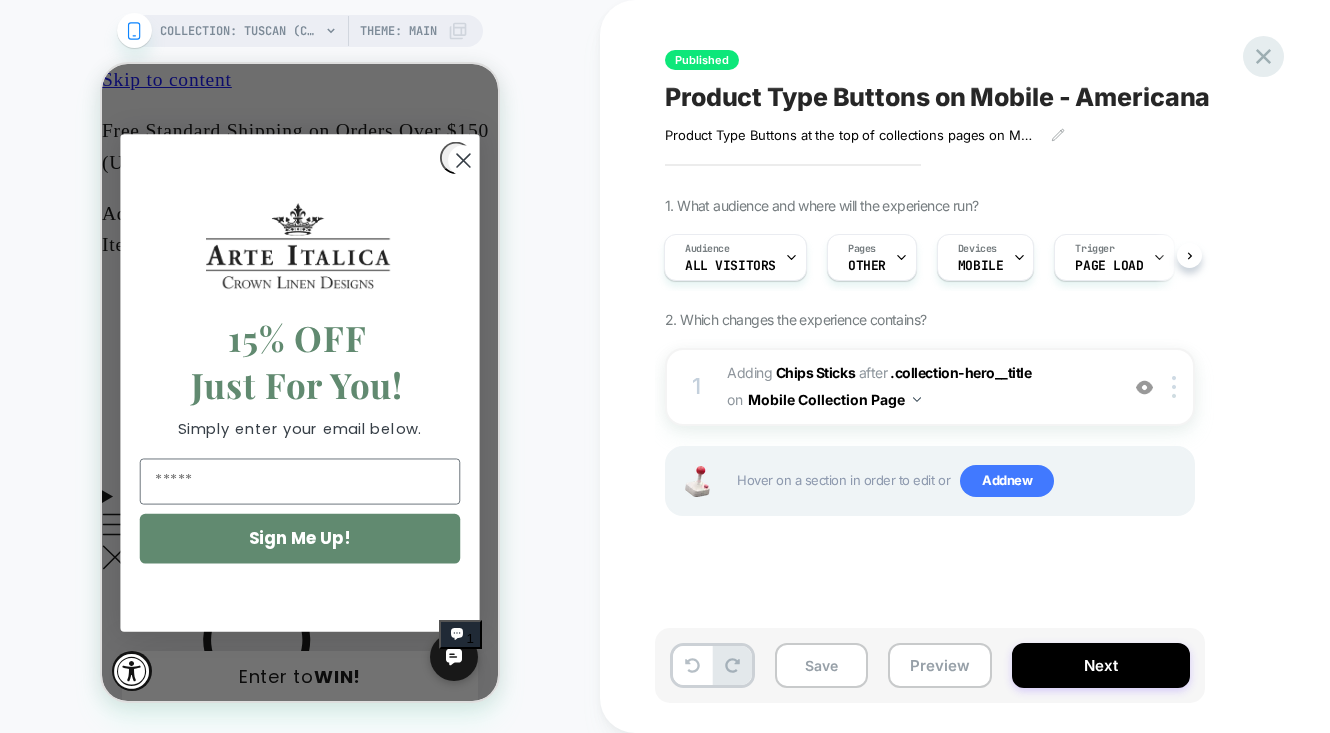 click 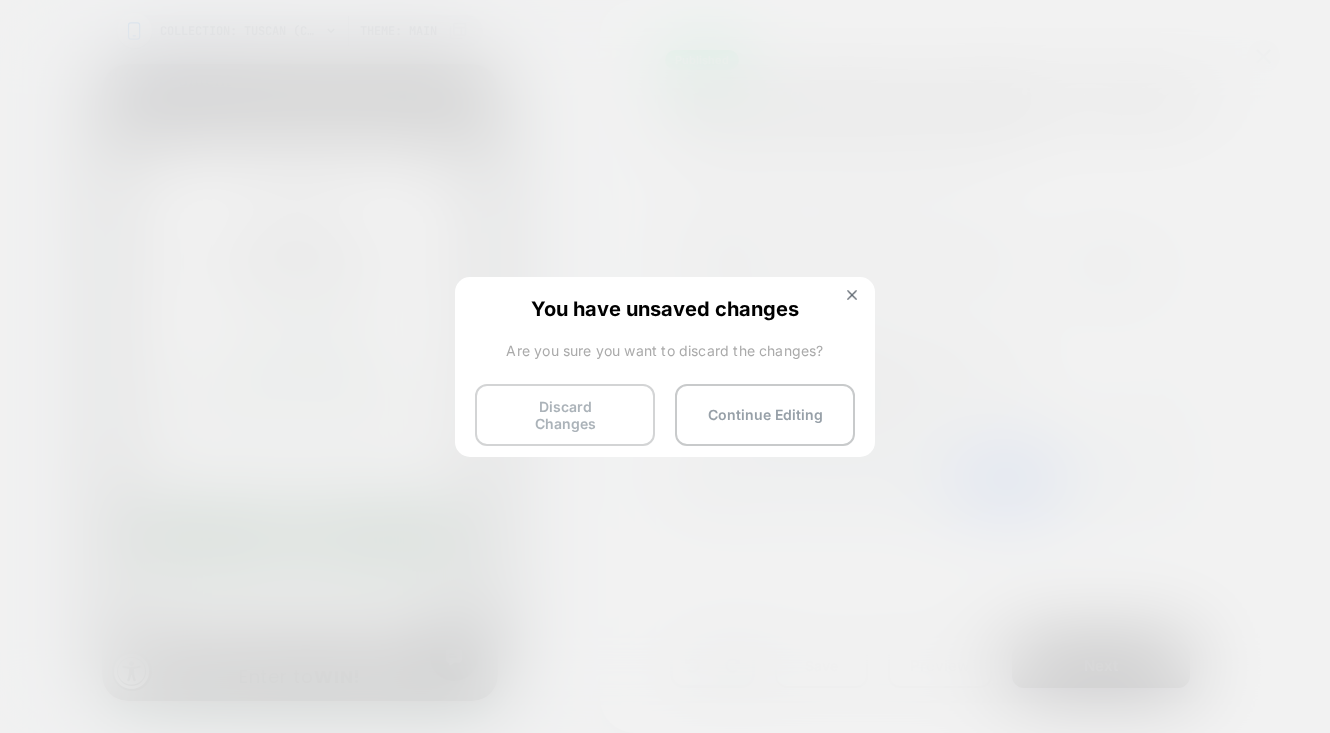 click on "Discard Changes" at bounding box center (565, 415) 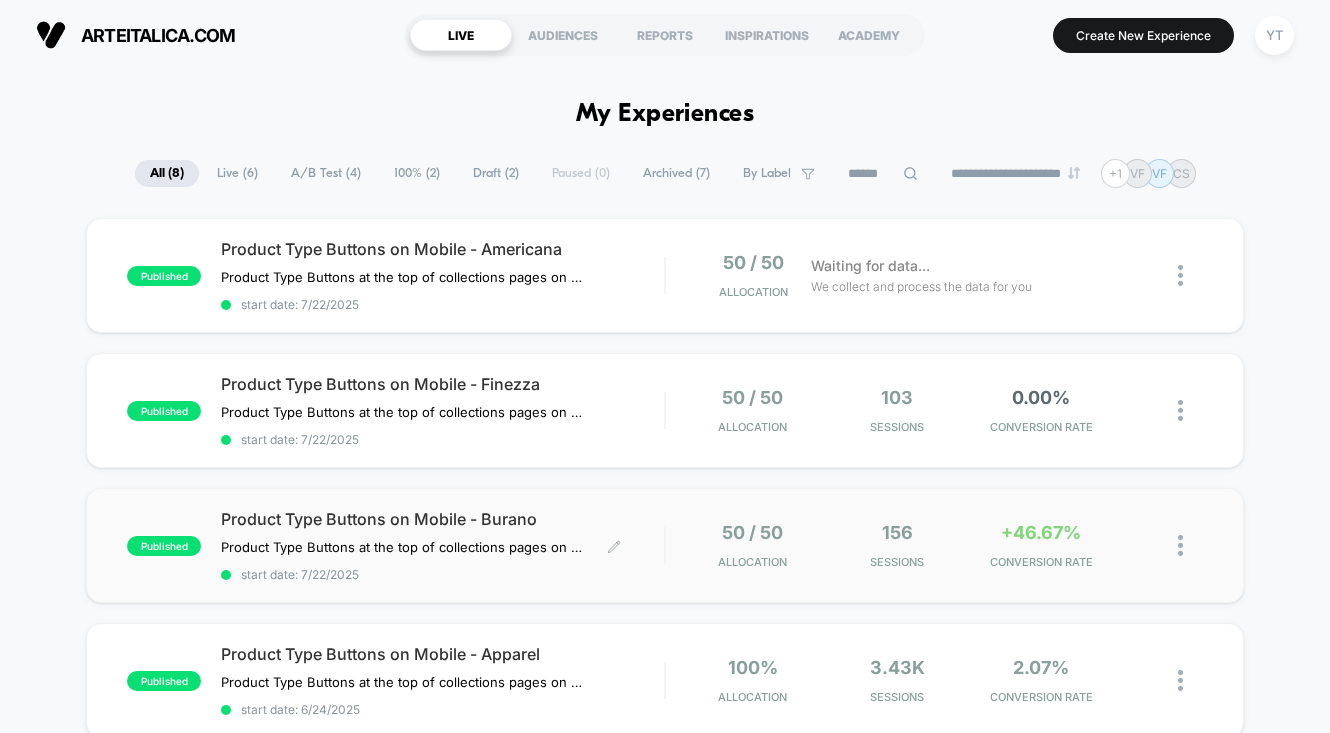 click on "Product Type Buttons on Mobile - Burano" at bounding box center (442, 519) 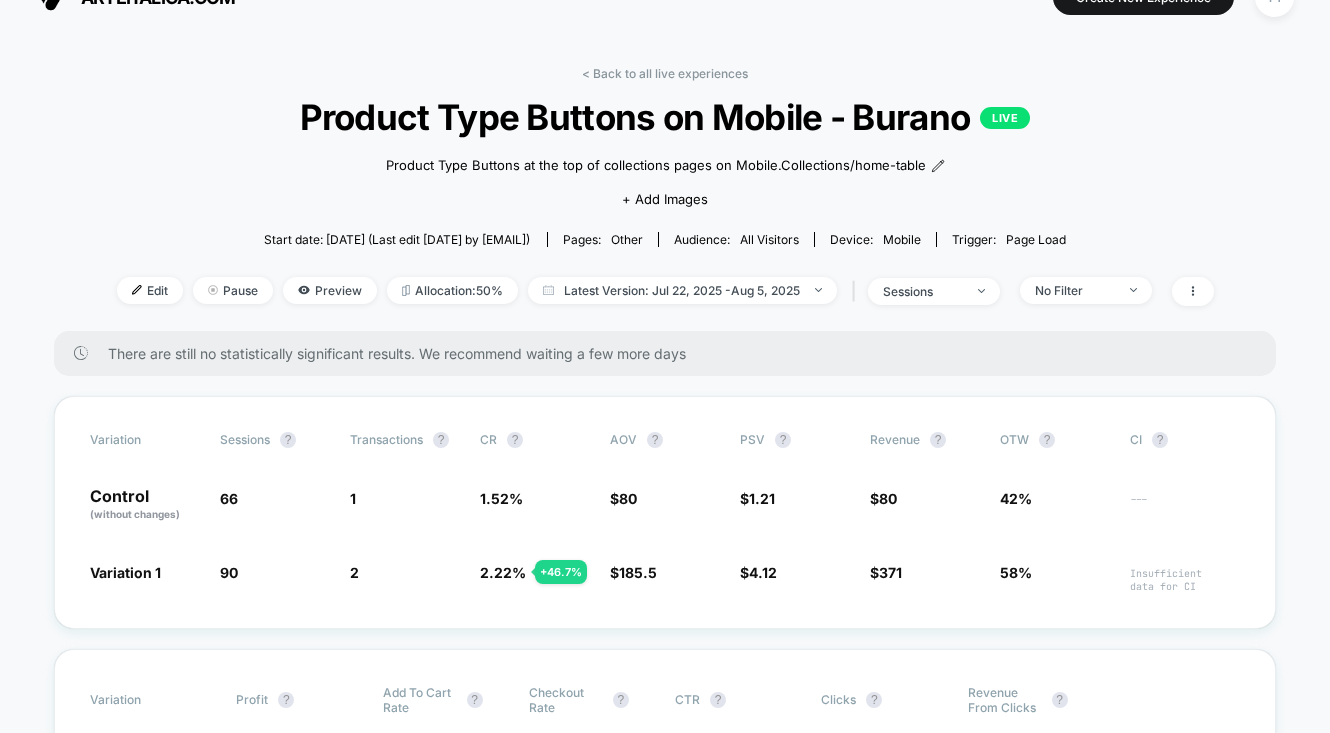 scroll, scrollTop: 41, scrollLeft: 0, axis: vertical 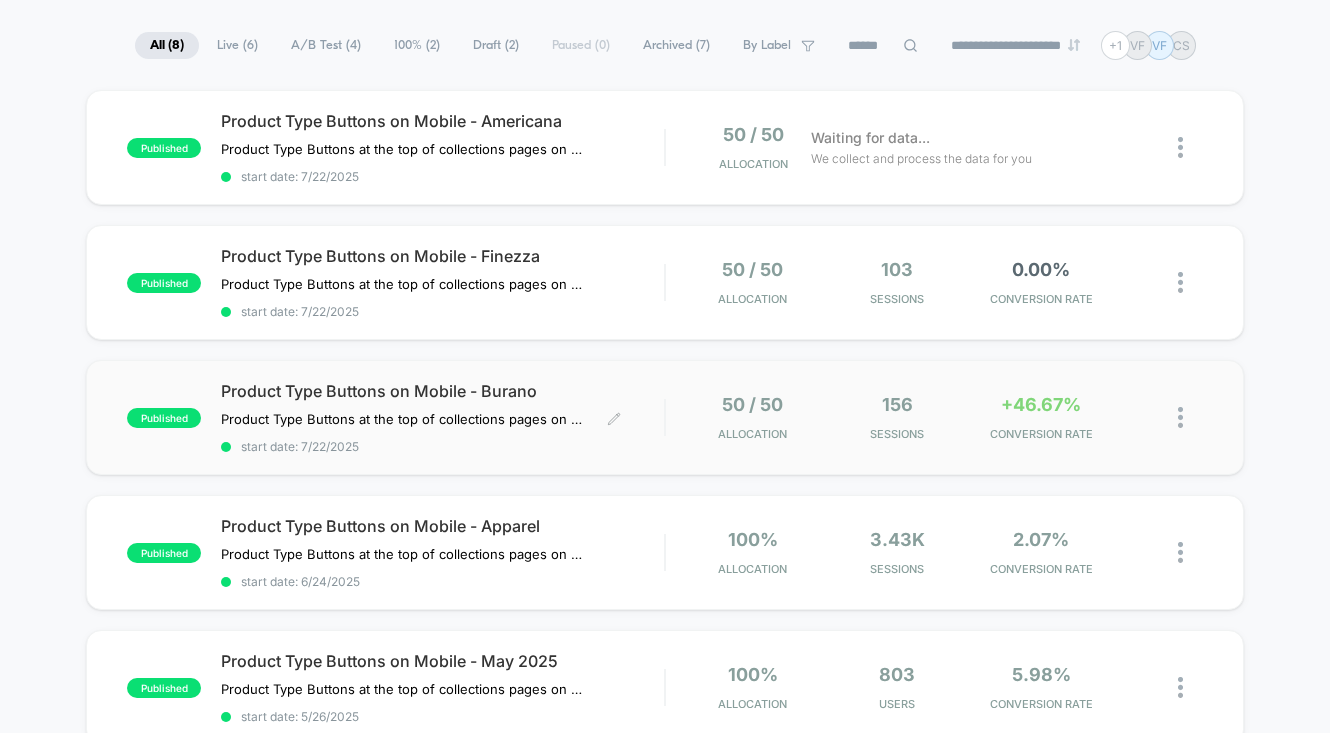 click on "Product Type Buttons on Mobile - Burano" at bounding box center (442, 391) 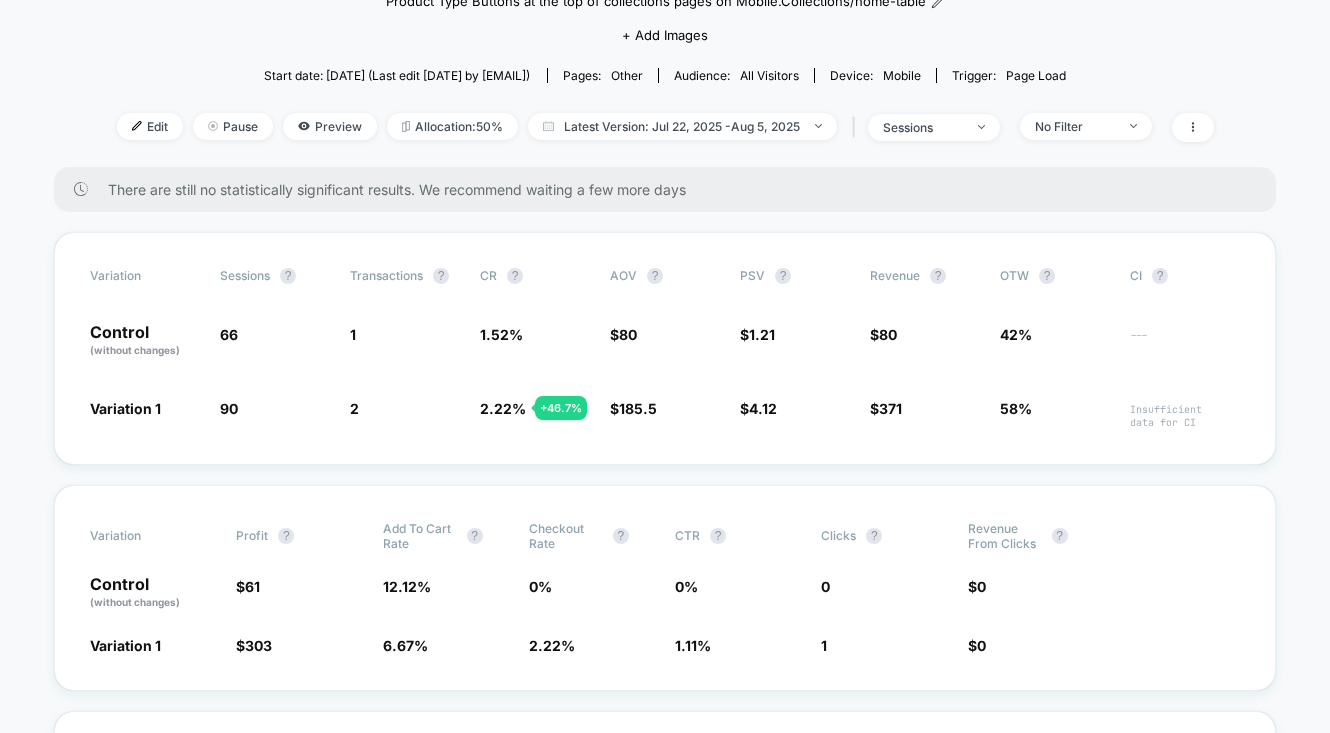 scroll, scrollTop: 203, scrollLeft: 0, axis: vertical 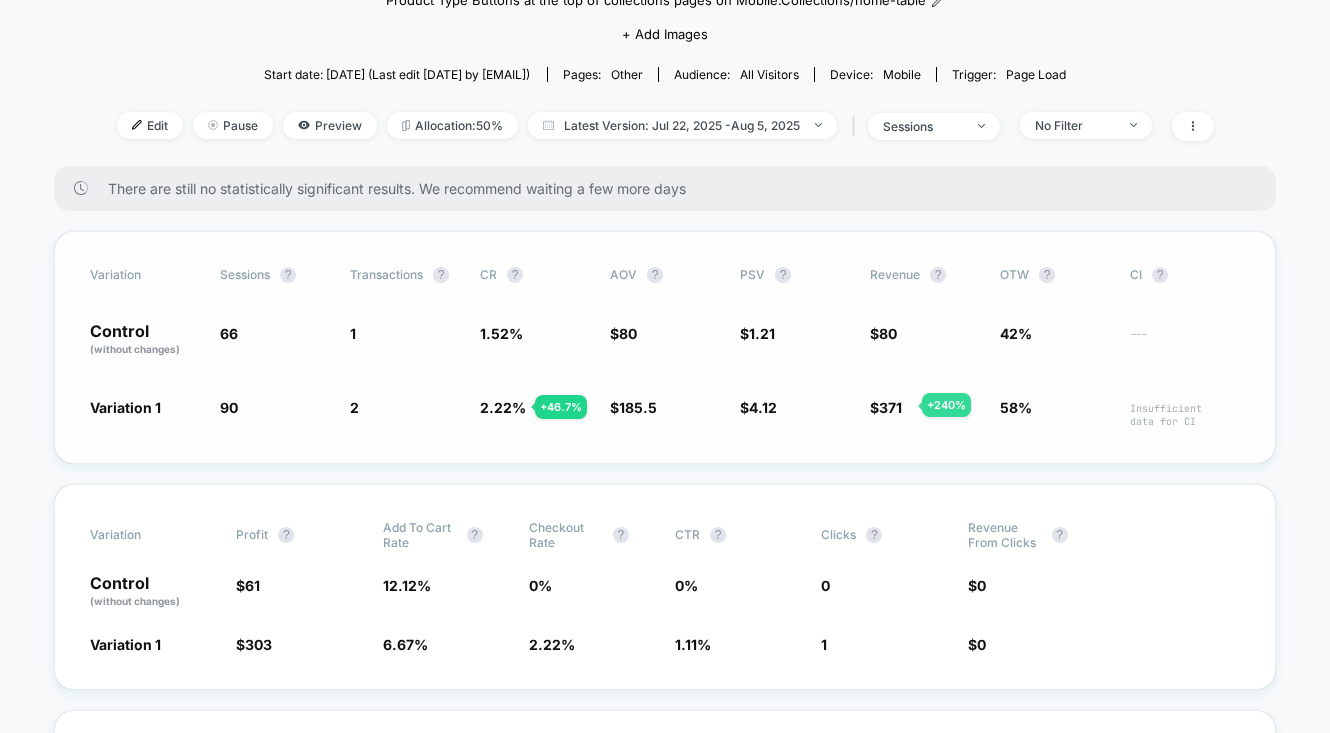 click on "371" at bounding box center [890, 407] 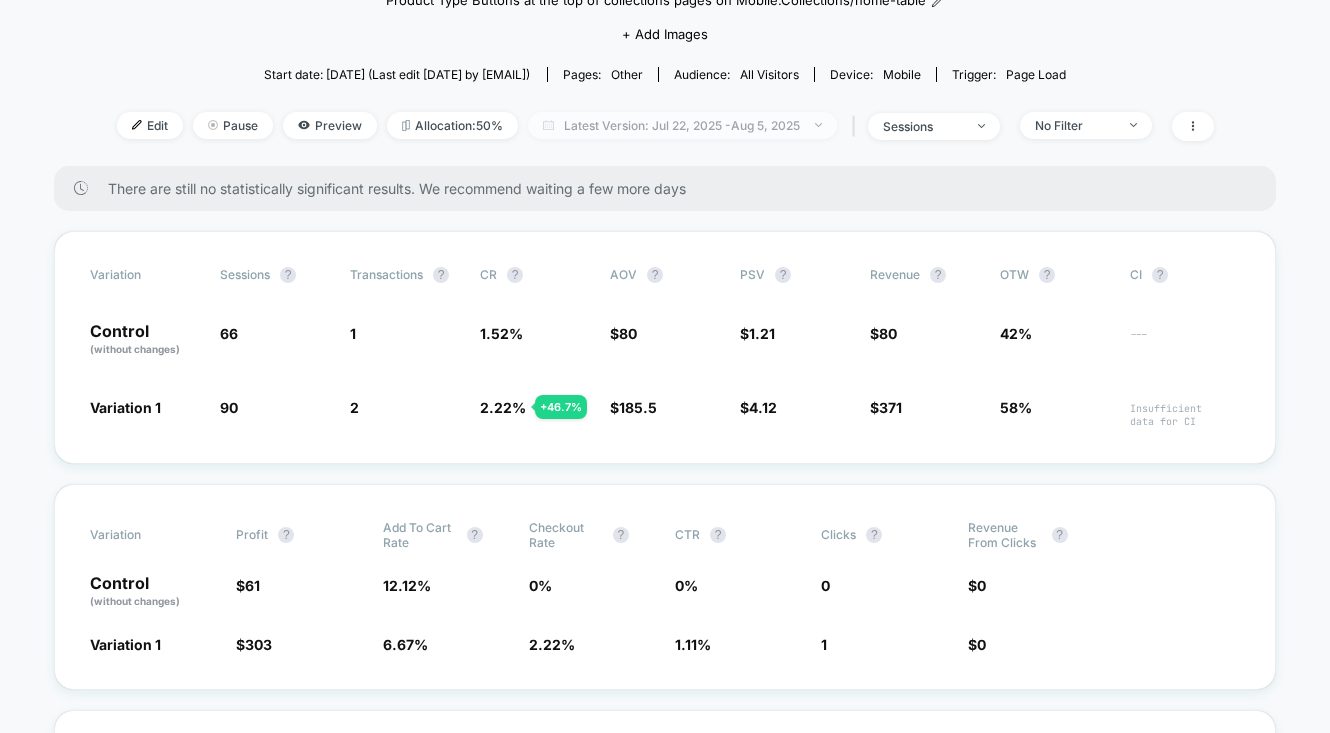 click on "Latest Version:     Jul 22, 2025    -    Aug 5, 2025" at bounding box center (682, 125) 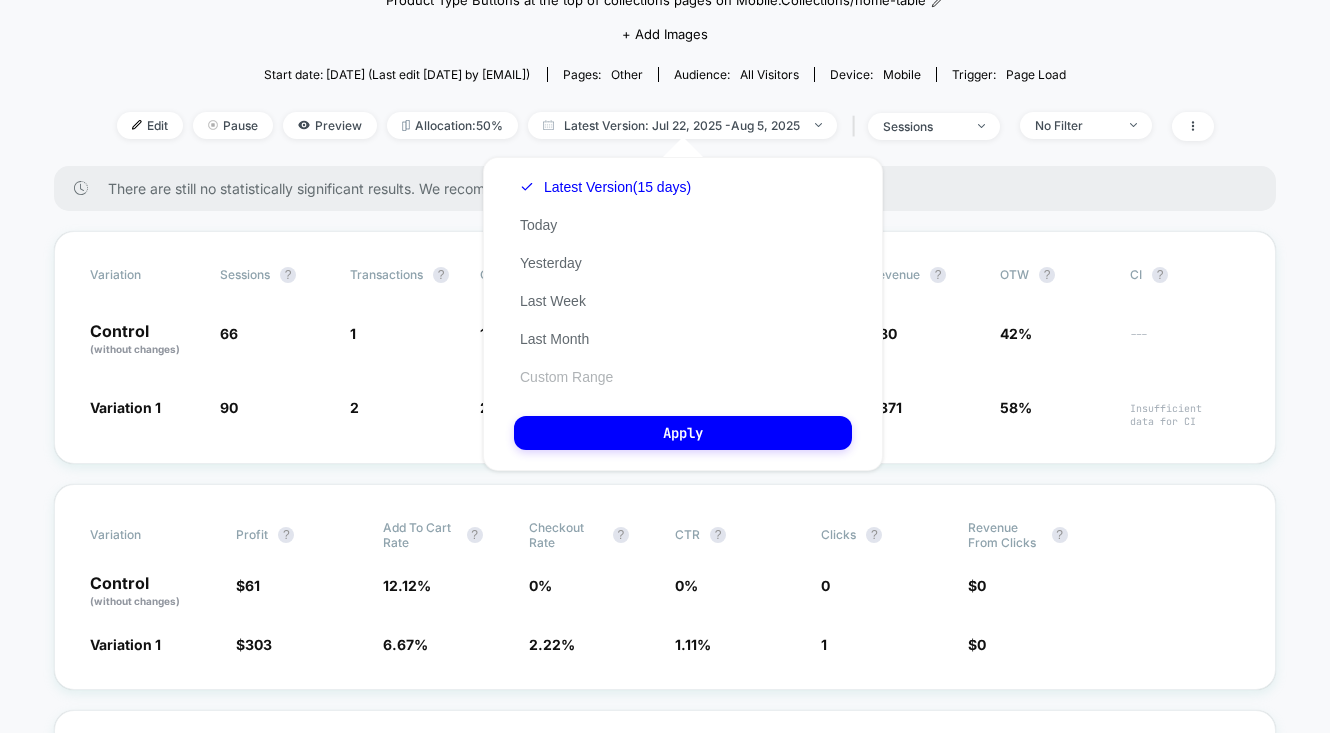 click on "Custom Range" at bounding box center (566, 377) 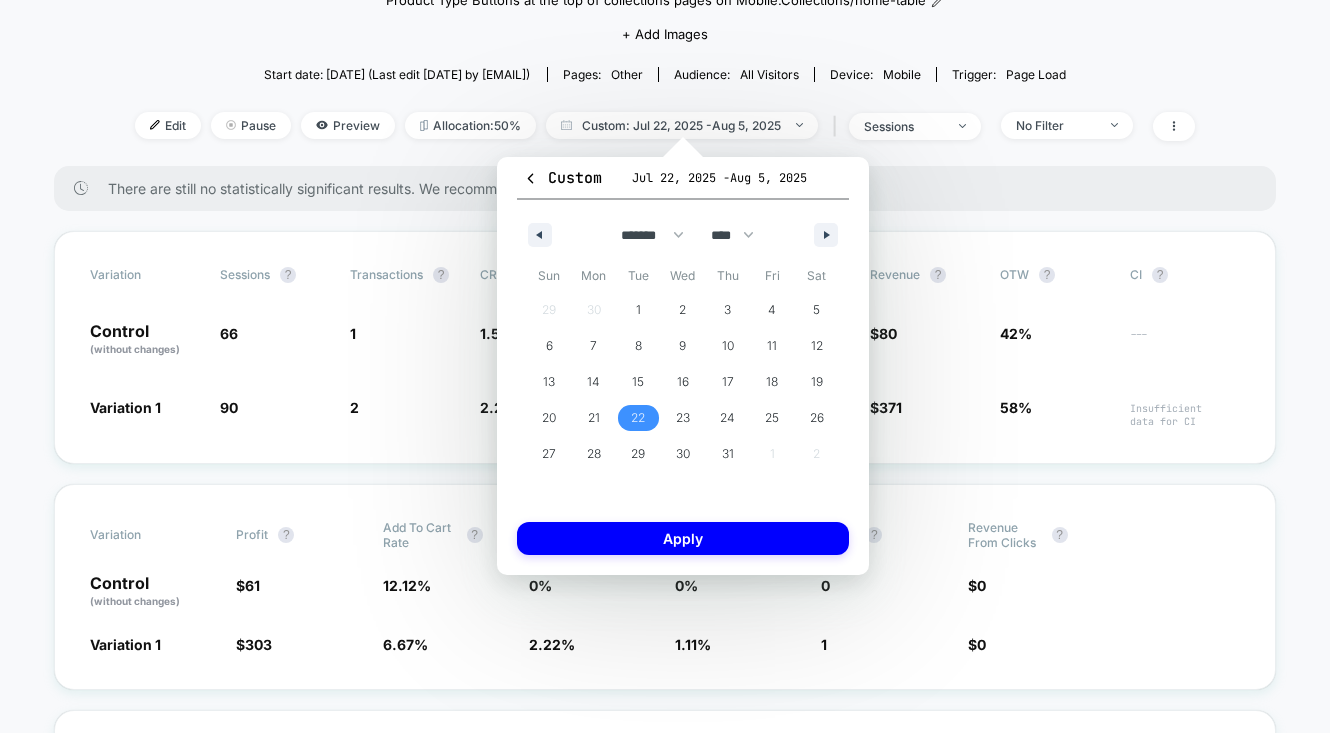 click on "22" at bounding box center [638, 418] 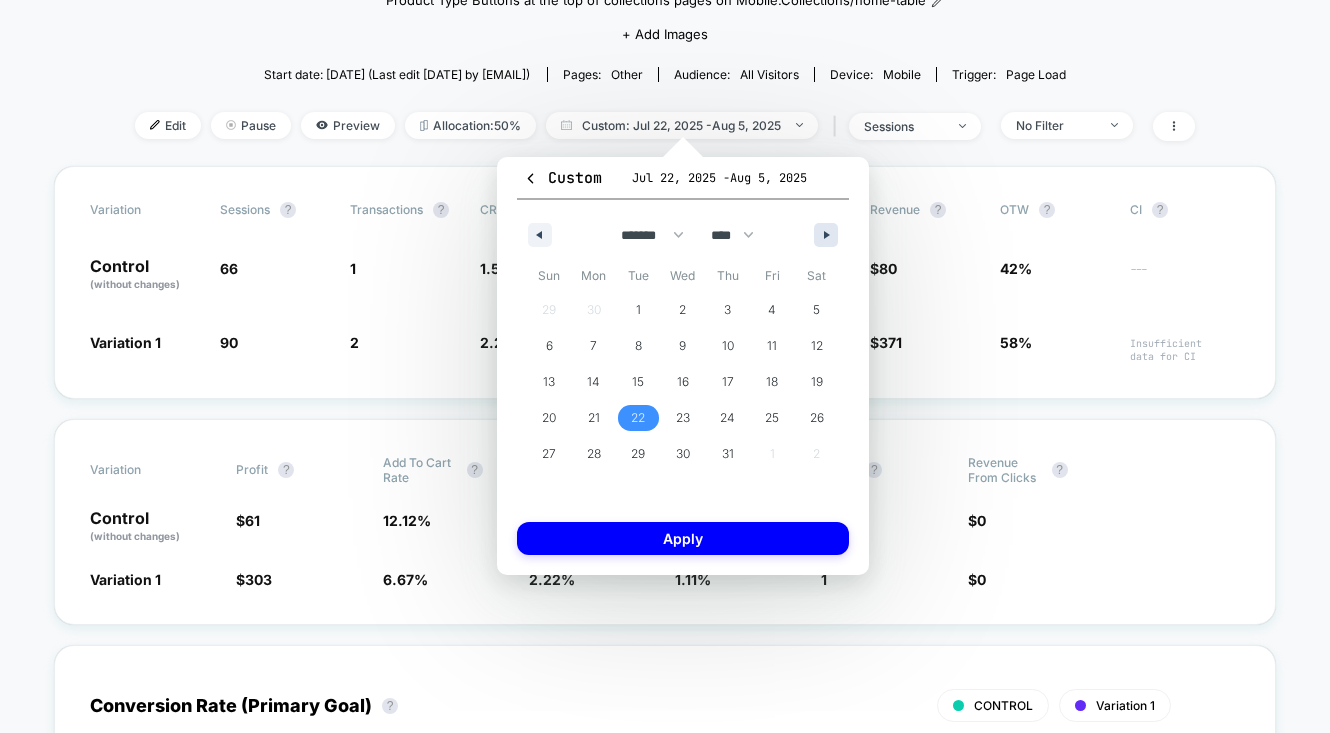 click at bounding box center (826, 235) 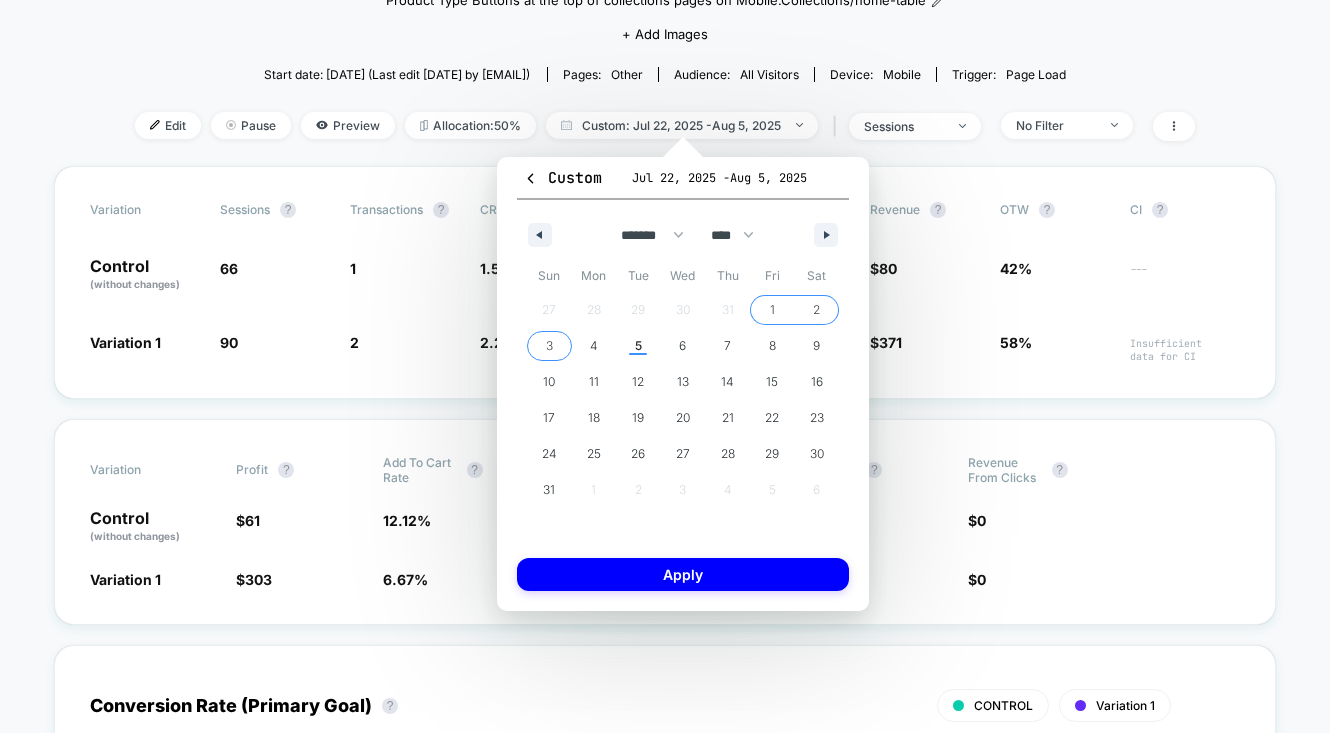 click on "3" at bounding box center (549, 346) 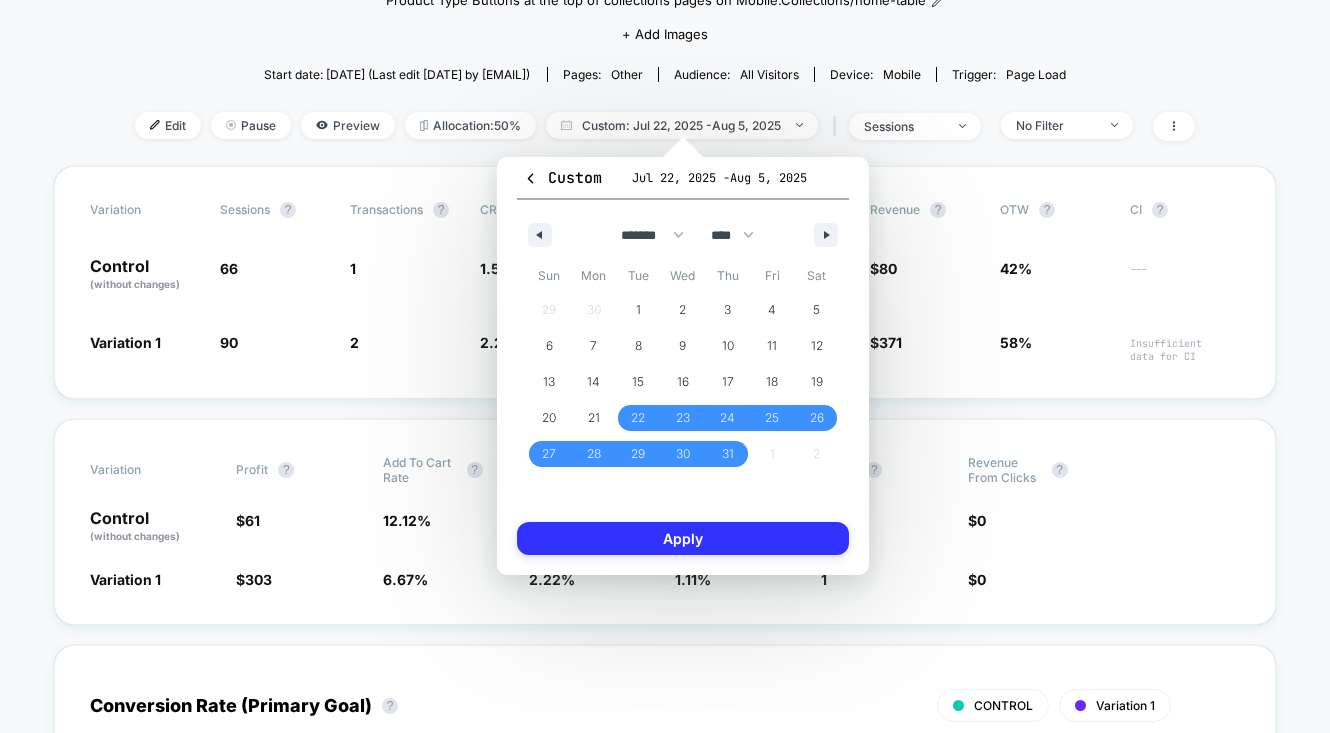click on "Apply" at bounding box center (683, 538) 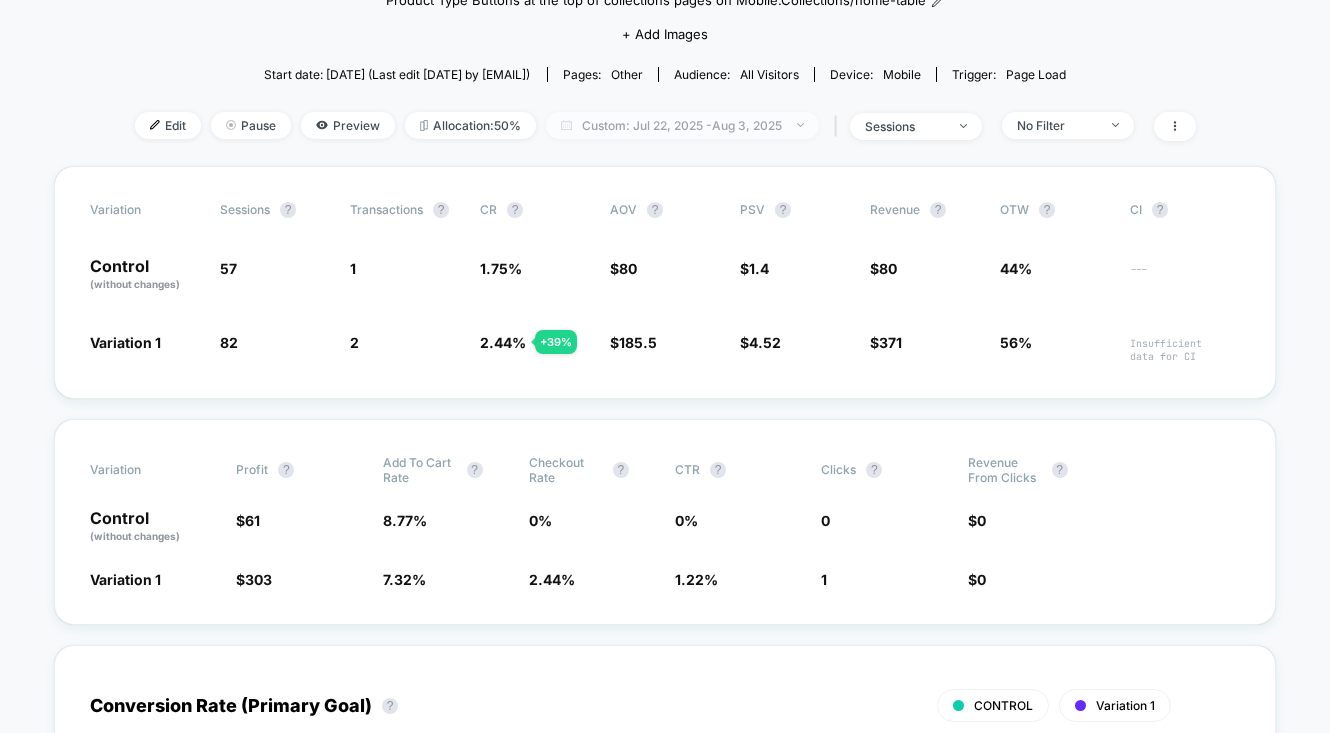 click on "Custom:     Jul 22, 2025    -    Aug 3, 2025" at bounding box center [682, 125] 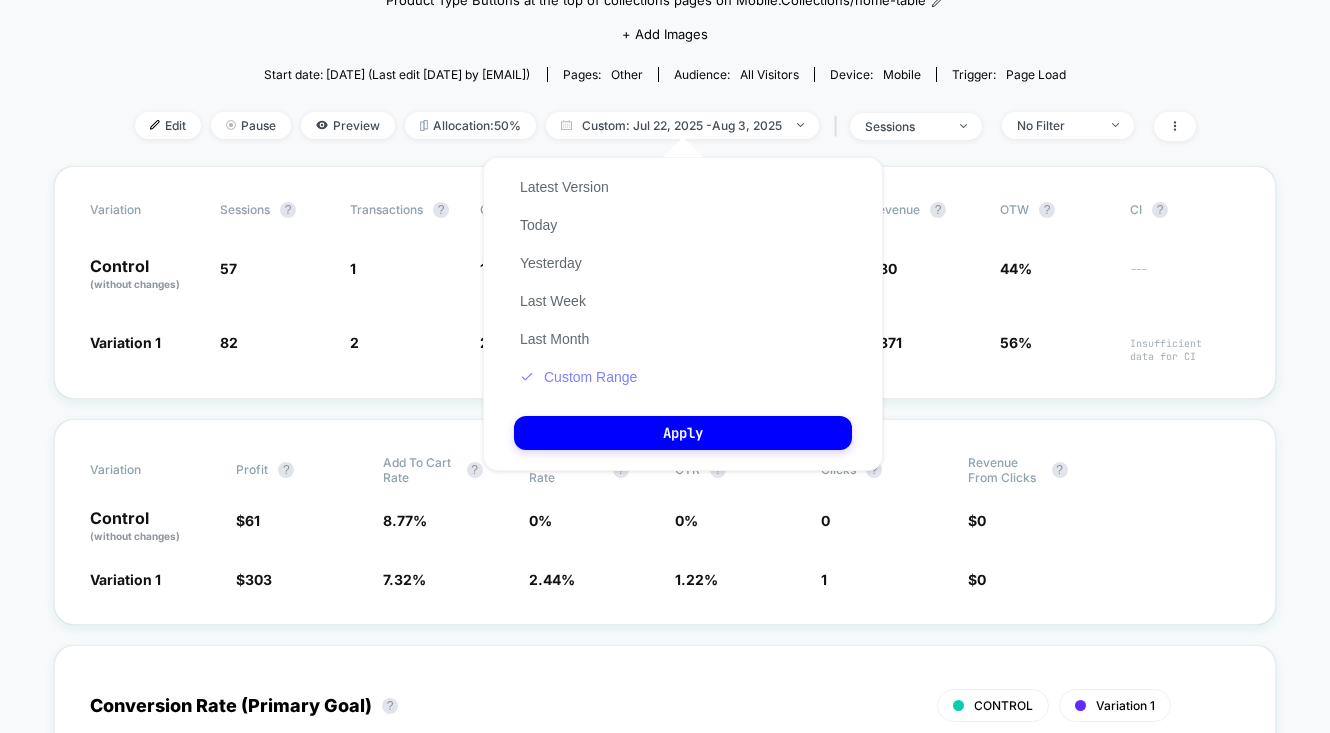 click on "Custom Range" at bounding box center (578, 377) 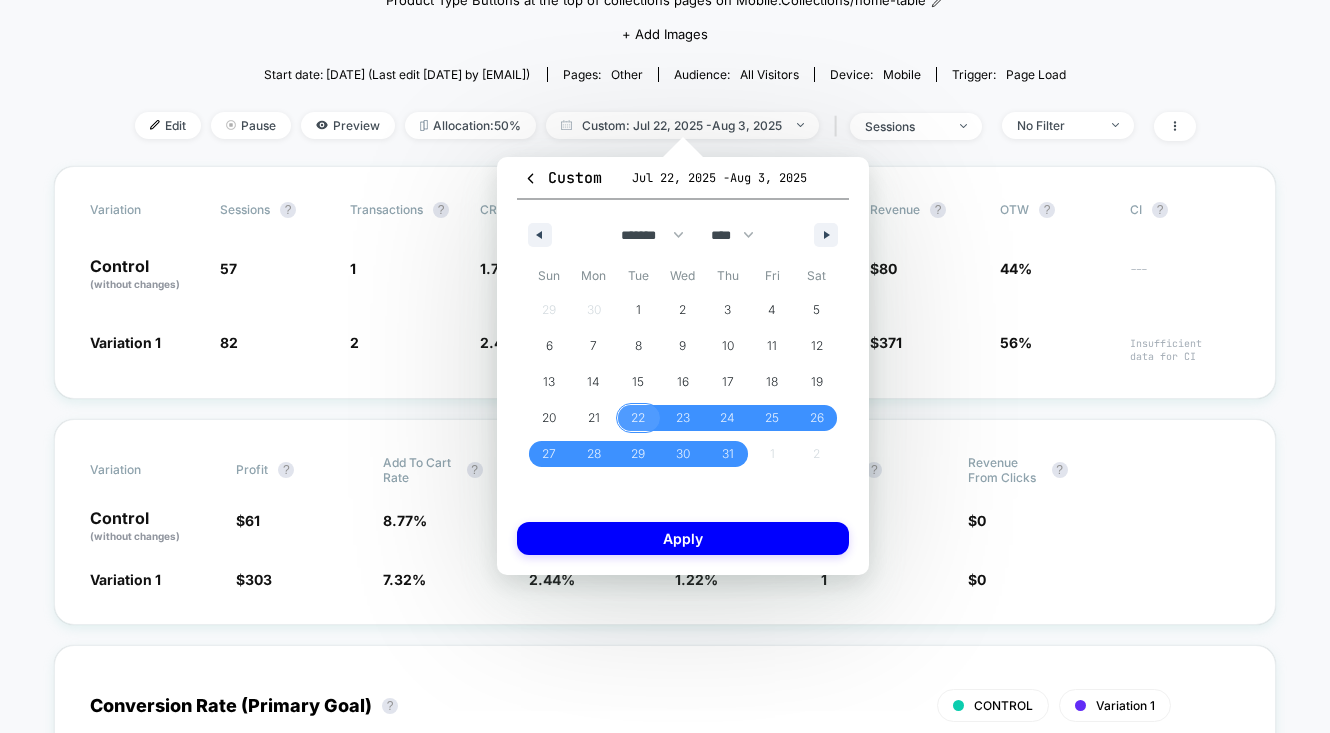 click on "22" at bounding box center (638, 418) 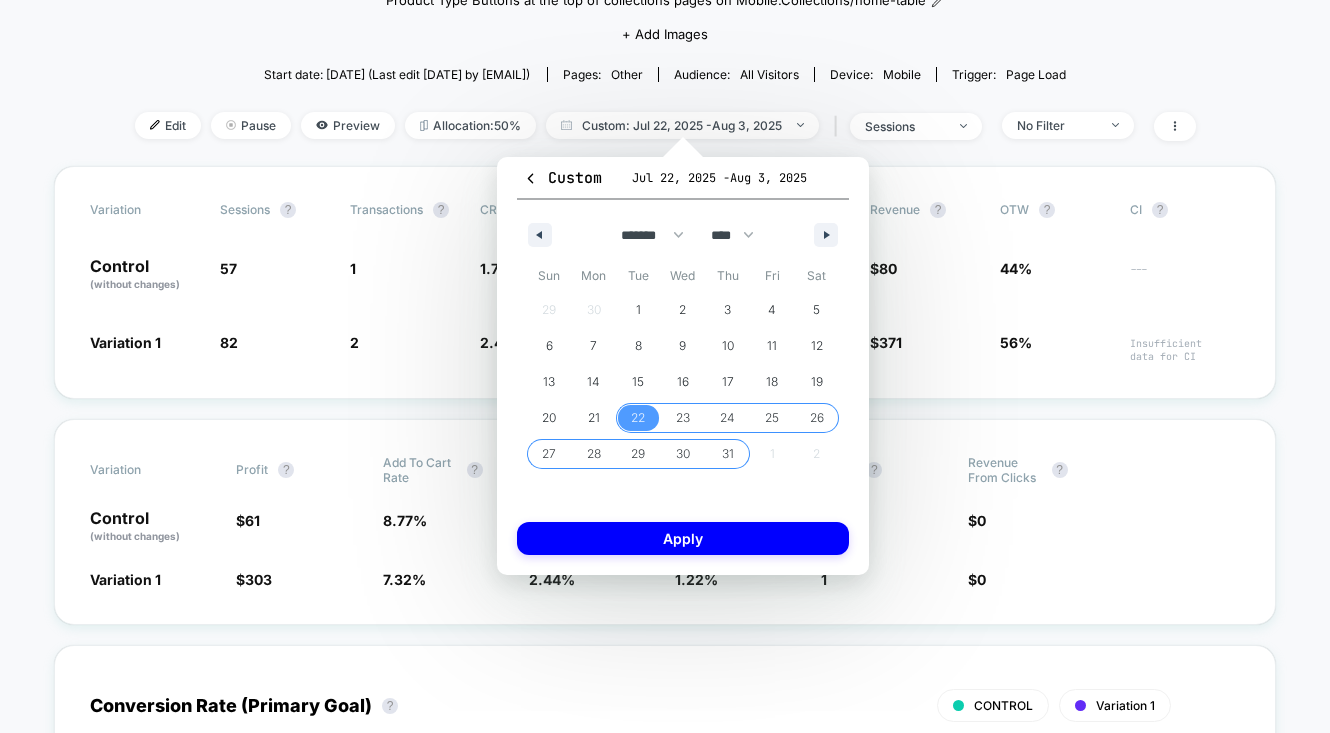 click on "31" at bounding box center (728, 454) 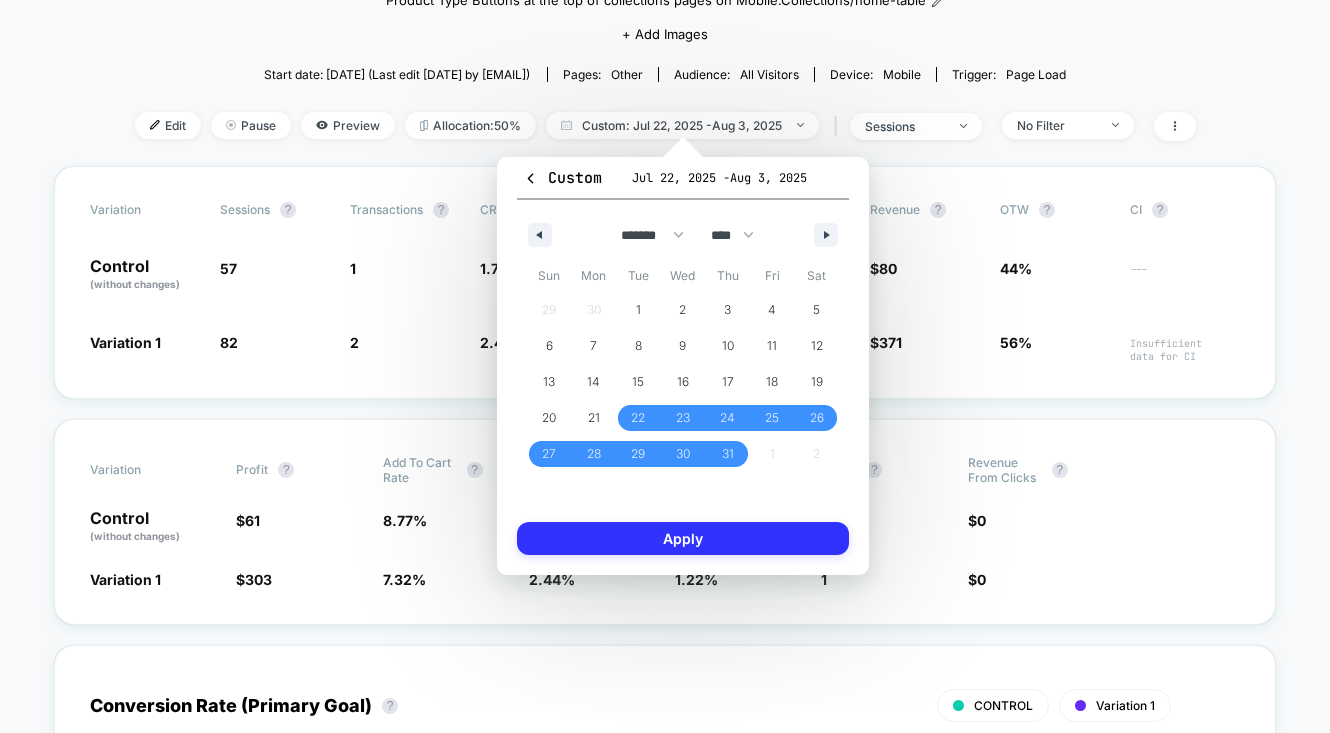 click on "Apply" at bounding box center (683, 538) 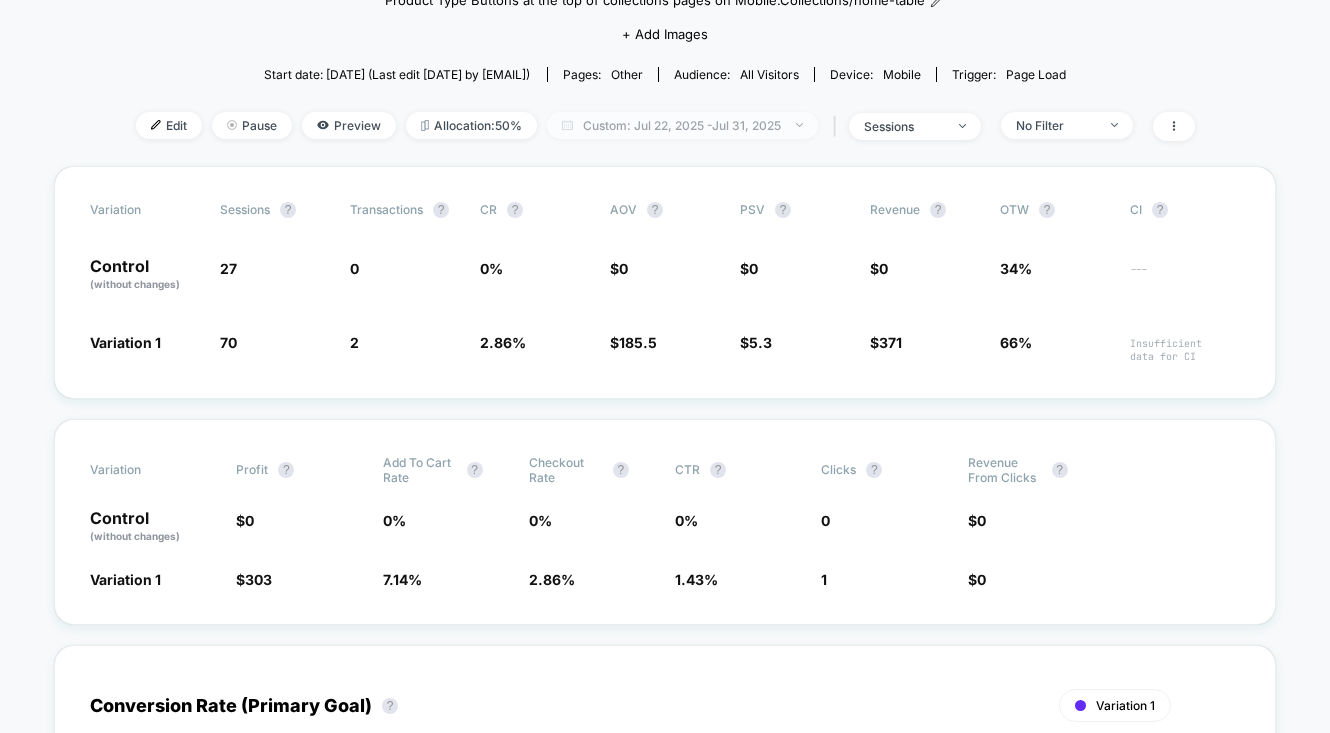 click on "Custom:     Jul 22, 2025    -    Jul 31, 2025" at bounding box center [682, 125] 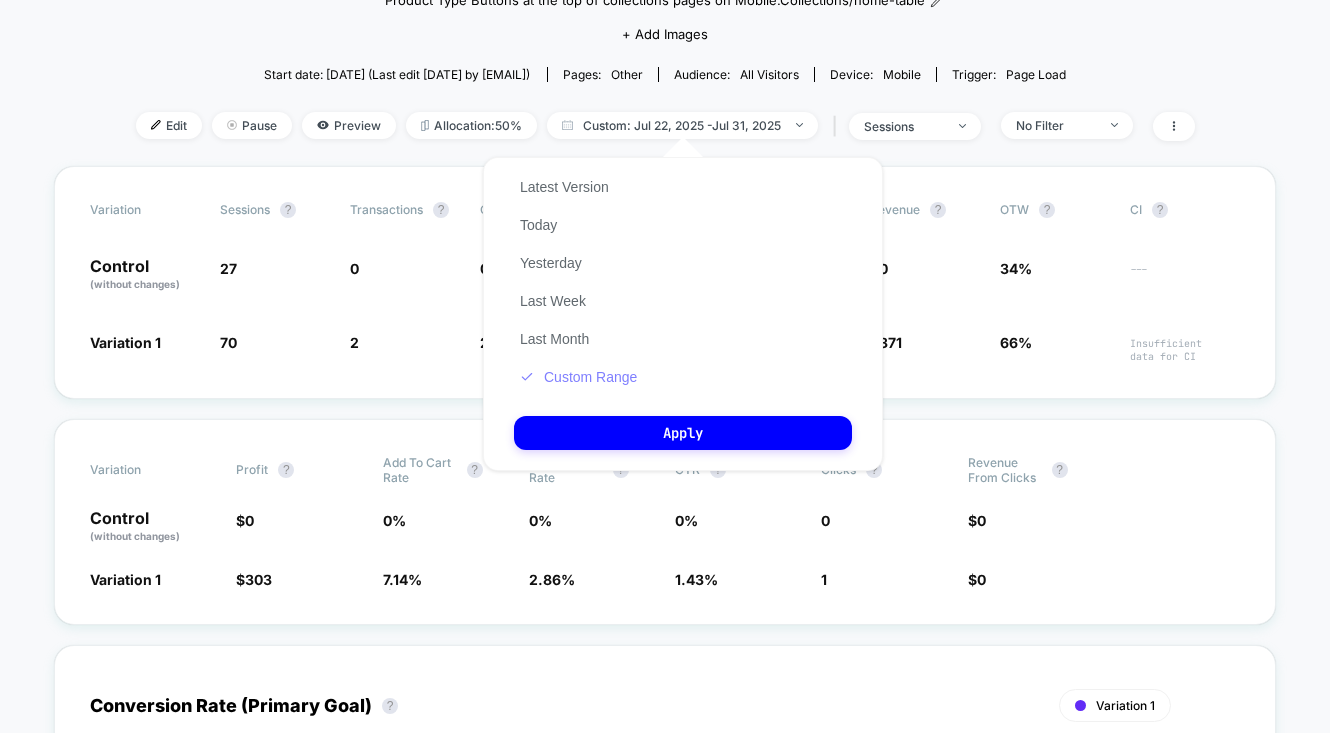 click on "Custom Range" at bounding box center [578, 377] 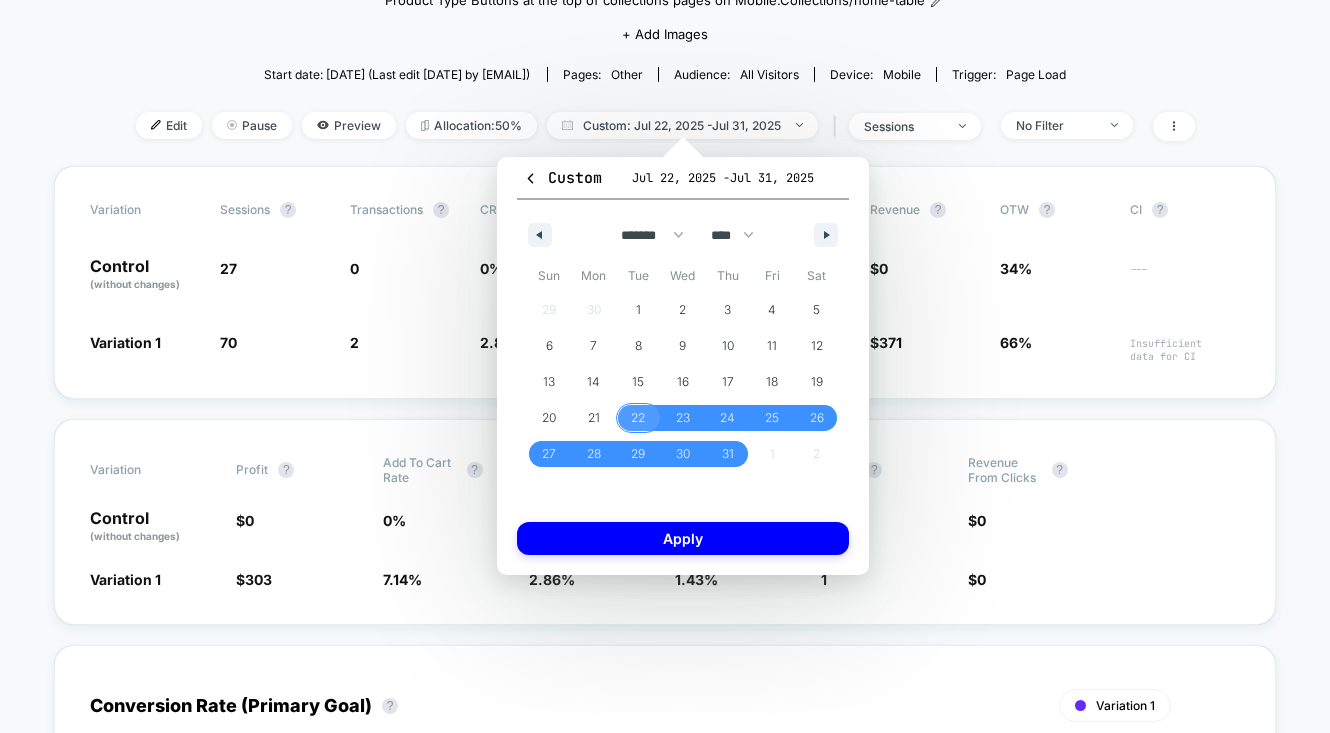 click on "22" at bounding box center (638, 418) 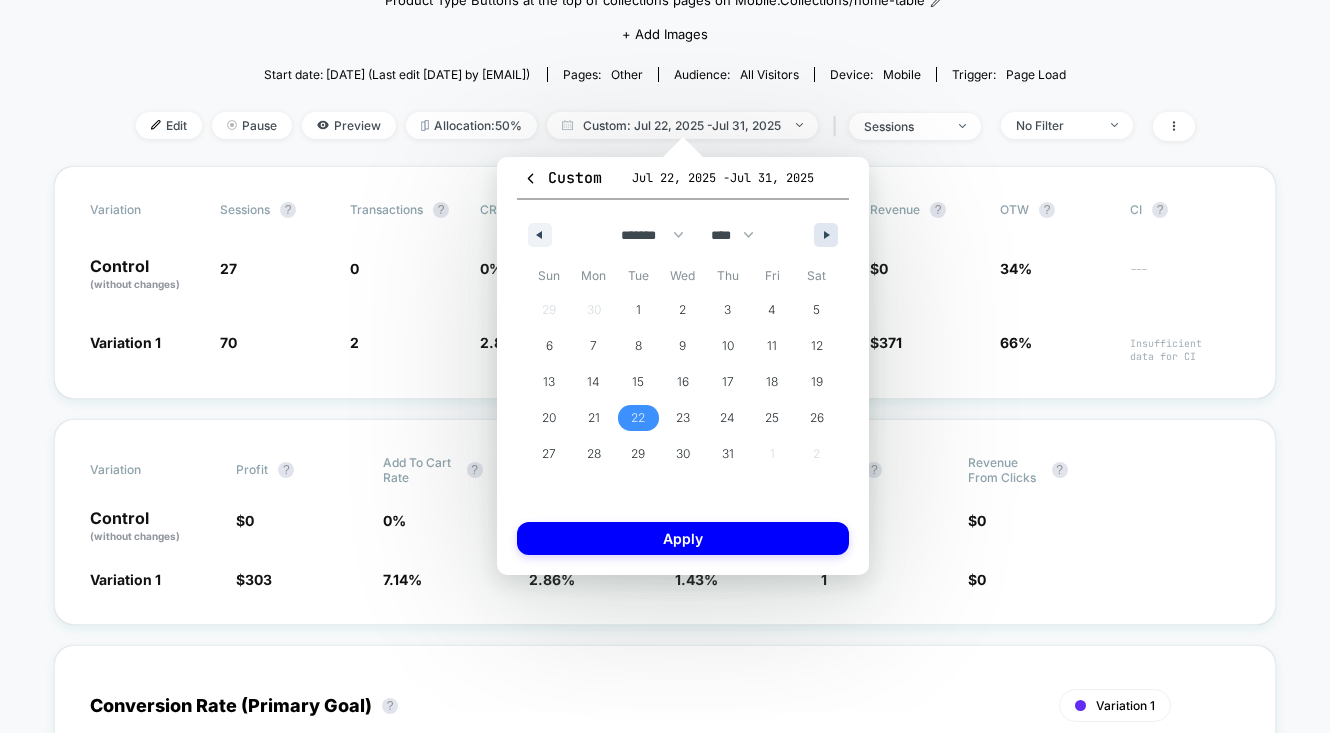 click at bounding box center [829, 235] 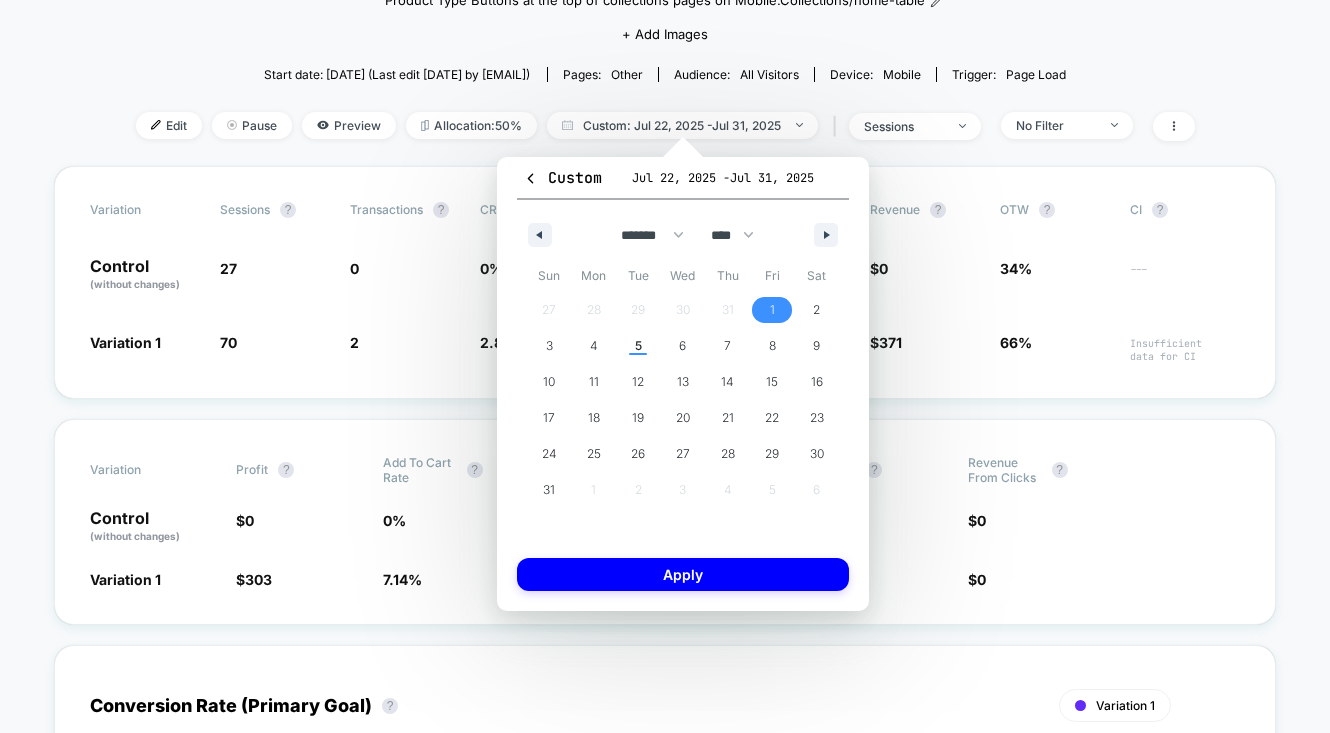 click on "1" at bounding box center (772, 310) 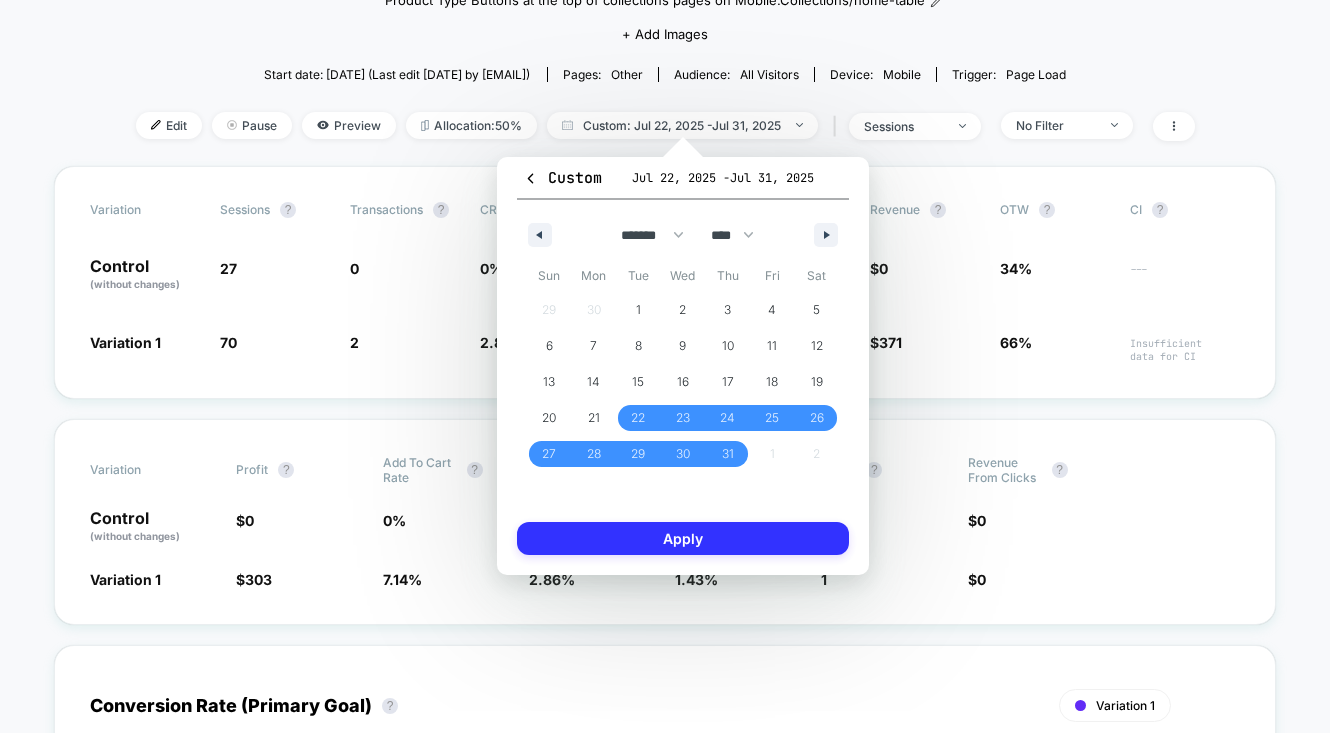 click on "Apply" at bounding box center (683, 538) 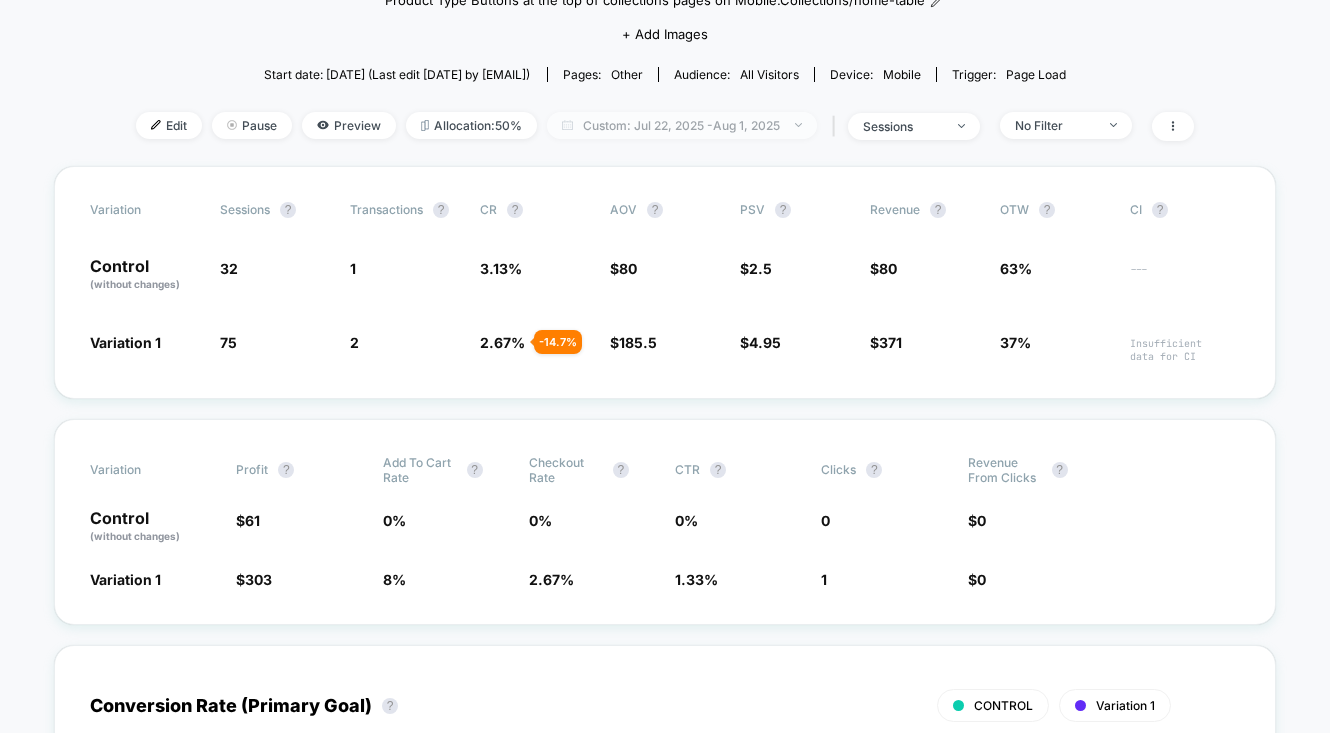 click on "Custom:     Jul 22, 2025    -    Aug 1, 2025" at bounding box center [682, 125] 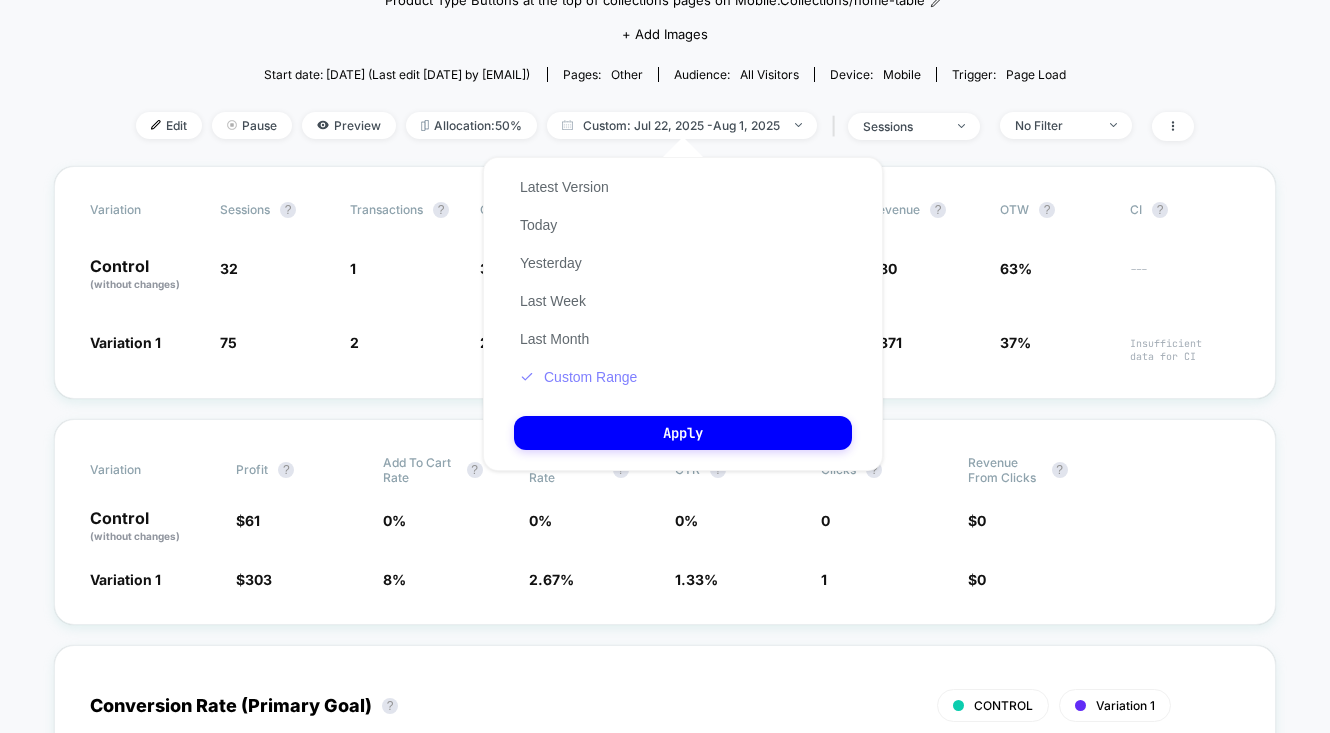 click on "Custom Range" at bounding box center [578, 377] 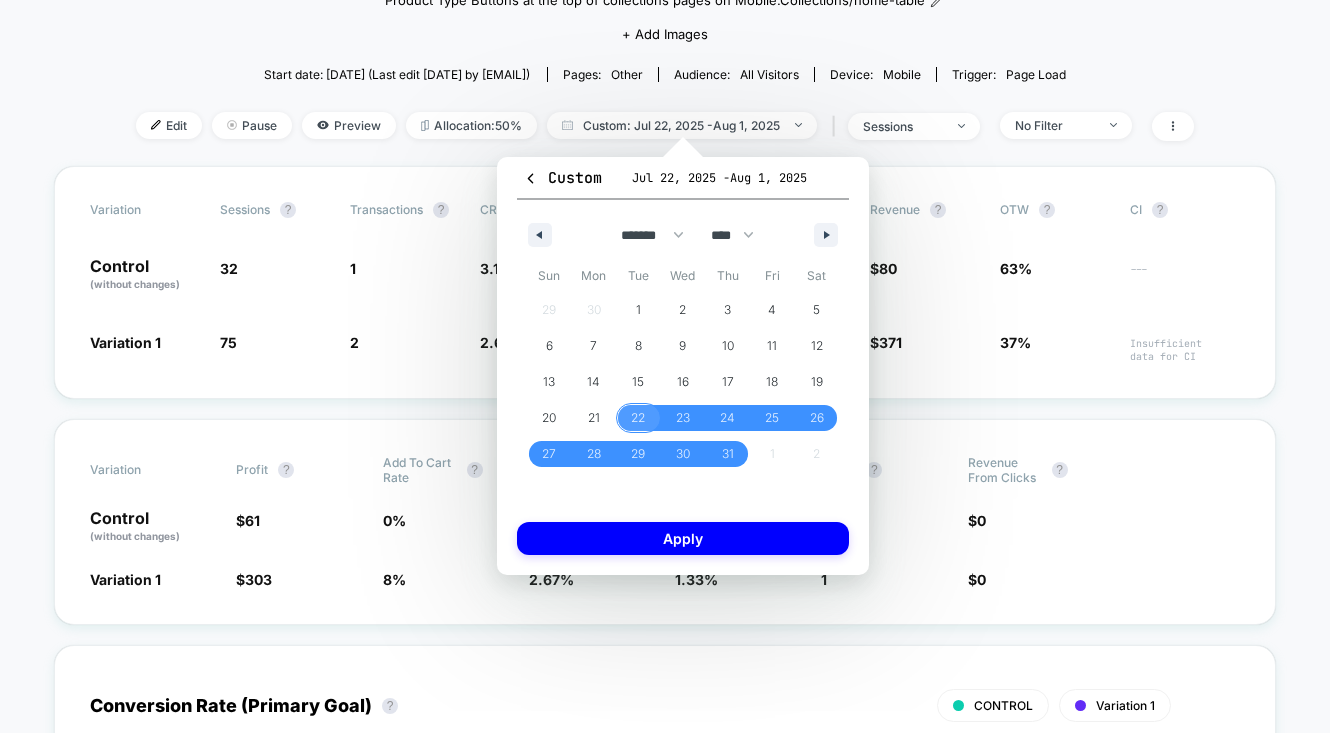 click on "22" at bounding box center [638, 418] 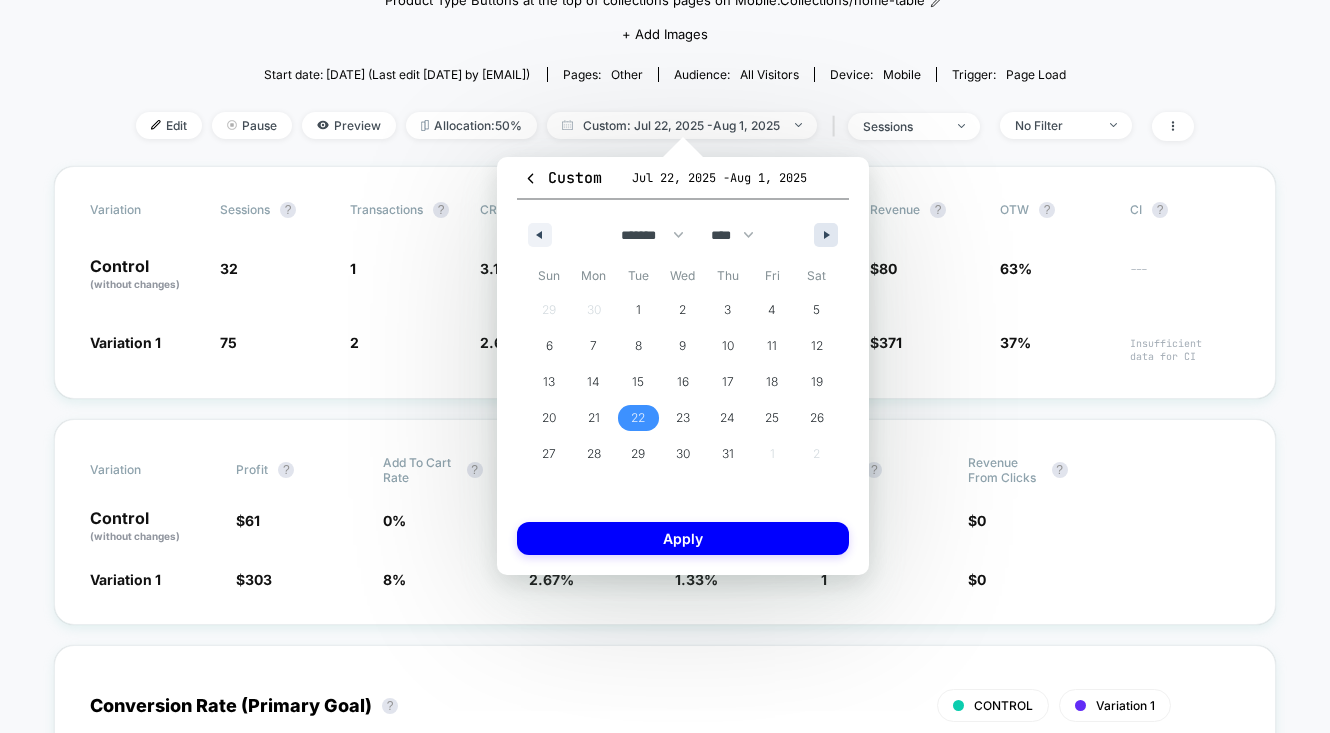 click at bounding box center [829, 235] 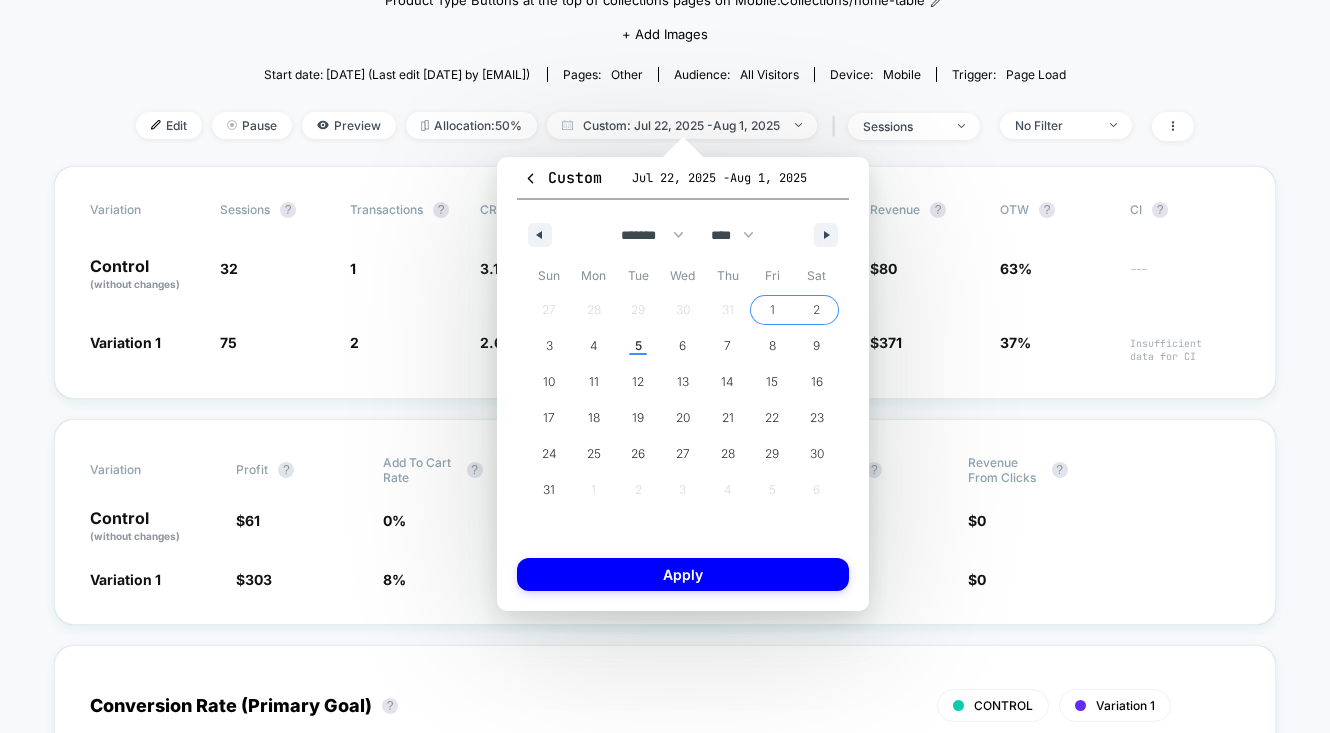 click on "2" at bounding box center [816, 310] 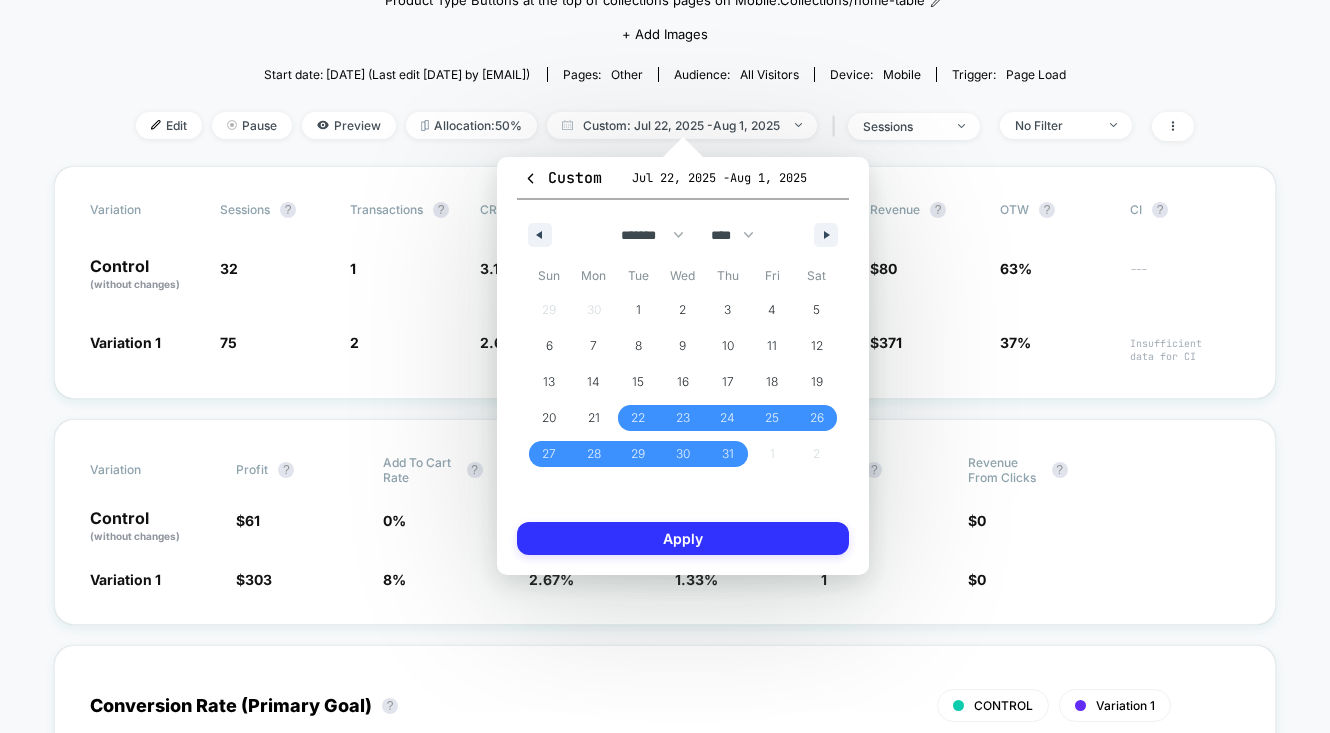 click on "Apply" at bounding box center [683, 538] 